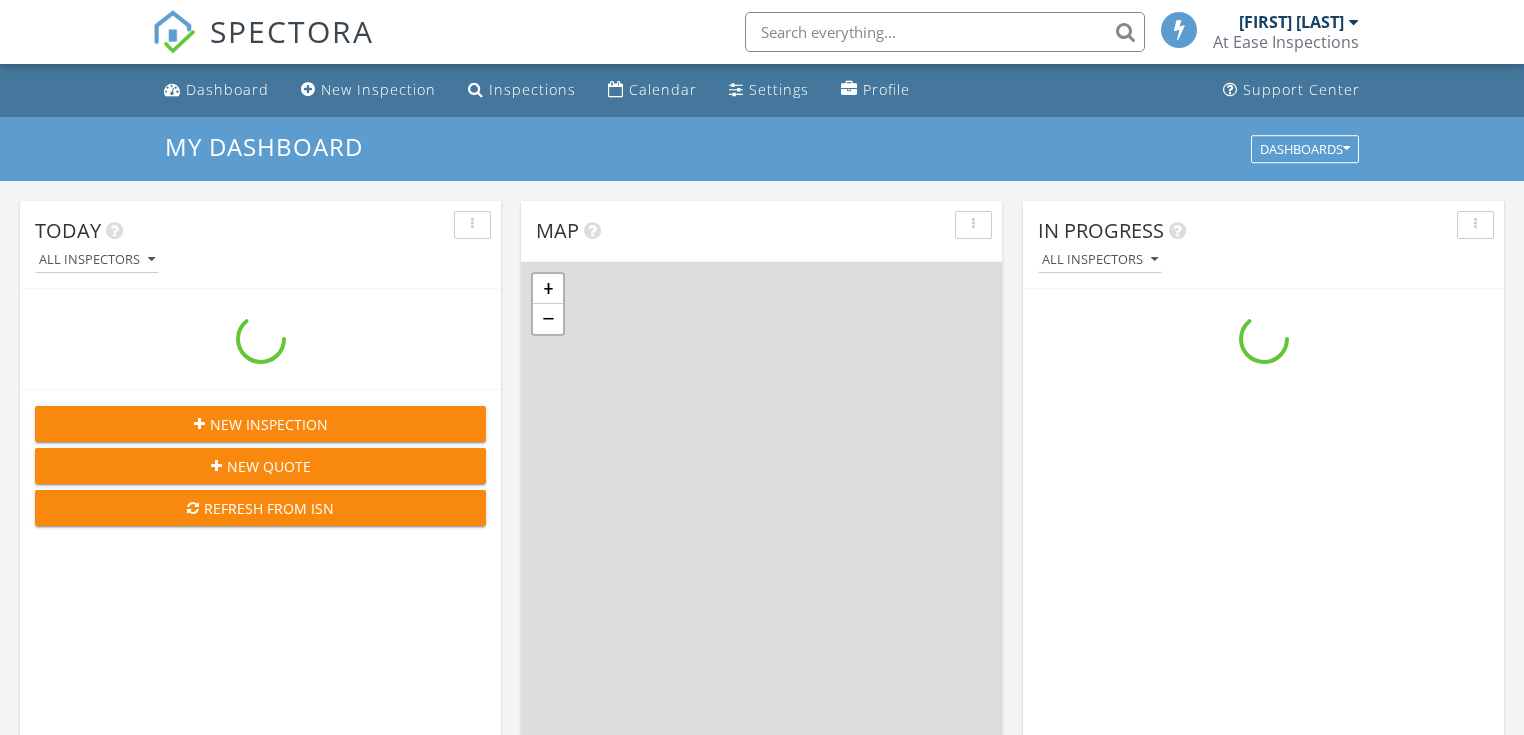 scroll, scrollTop: 0, scrollLeft: 0, axis: both 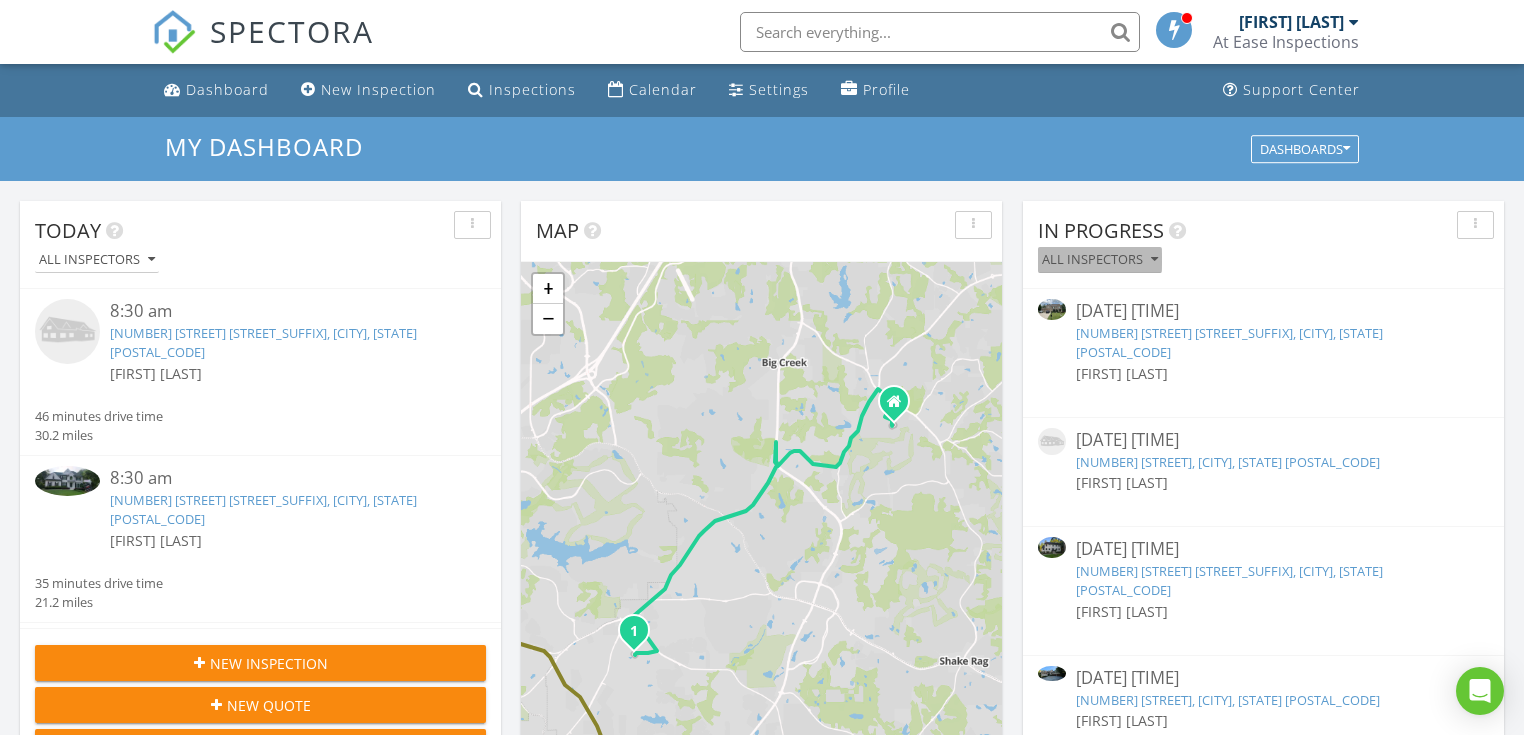 click on "All Inspectors" at bounding box center [1100, 260] 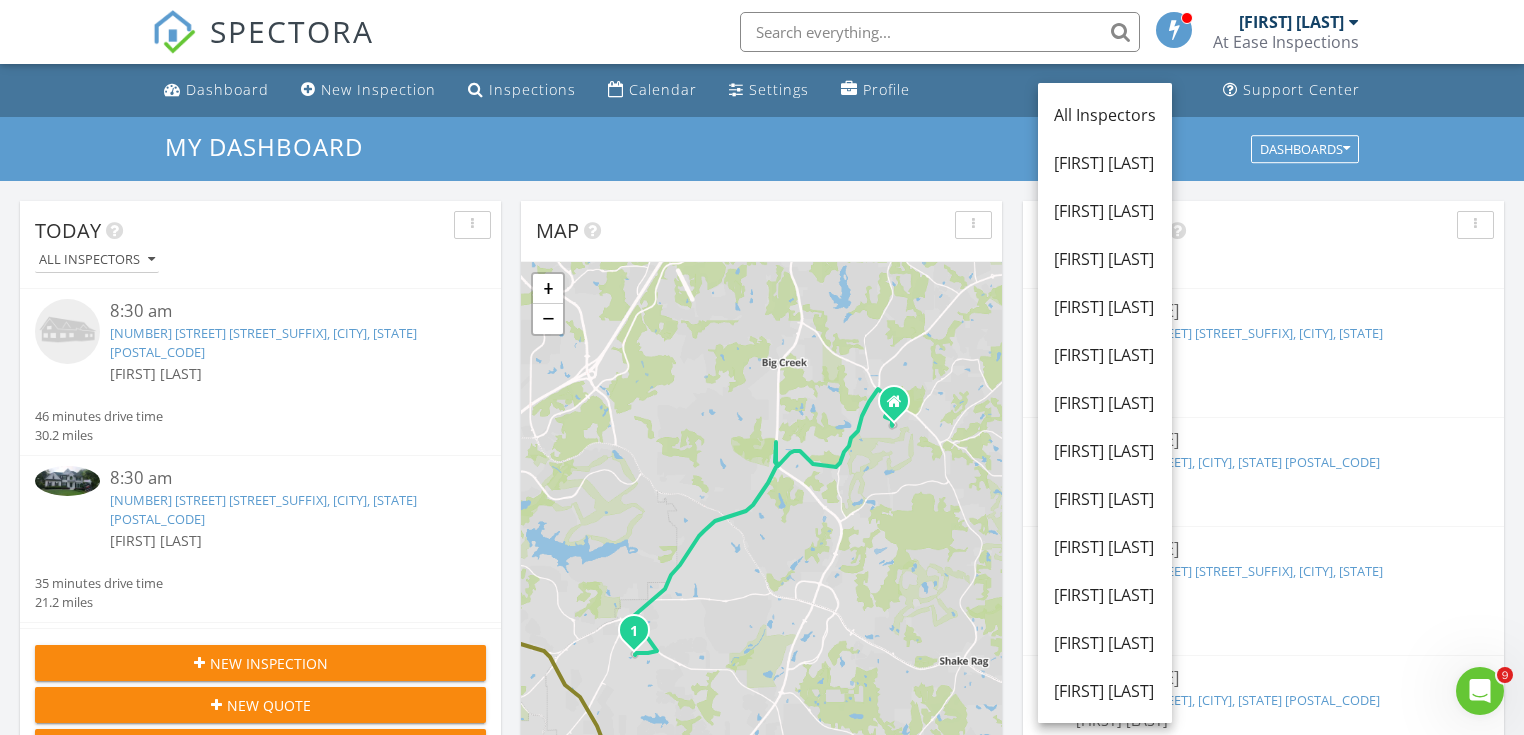 scroll, scrollTop: 0, scrollLeft: 0, axis: both 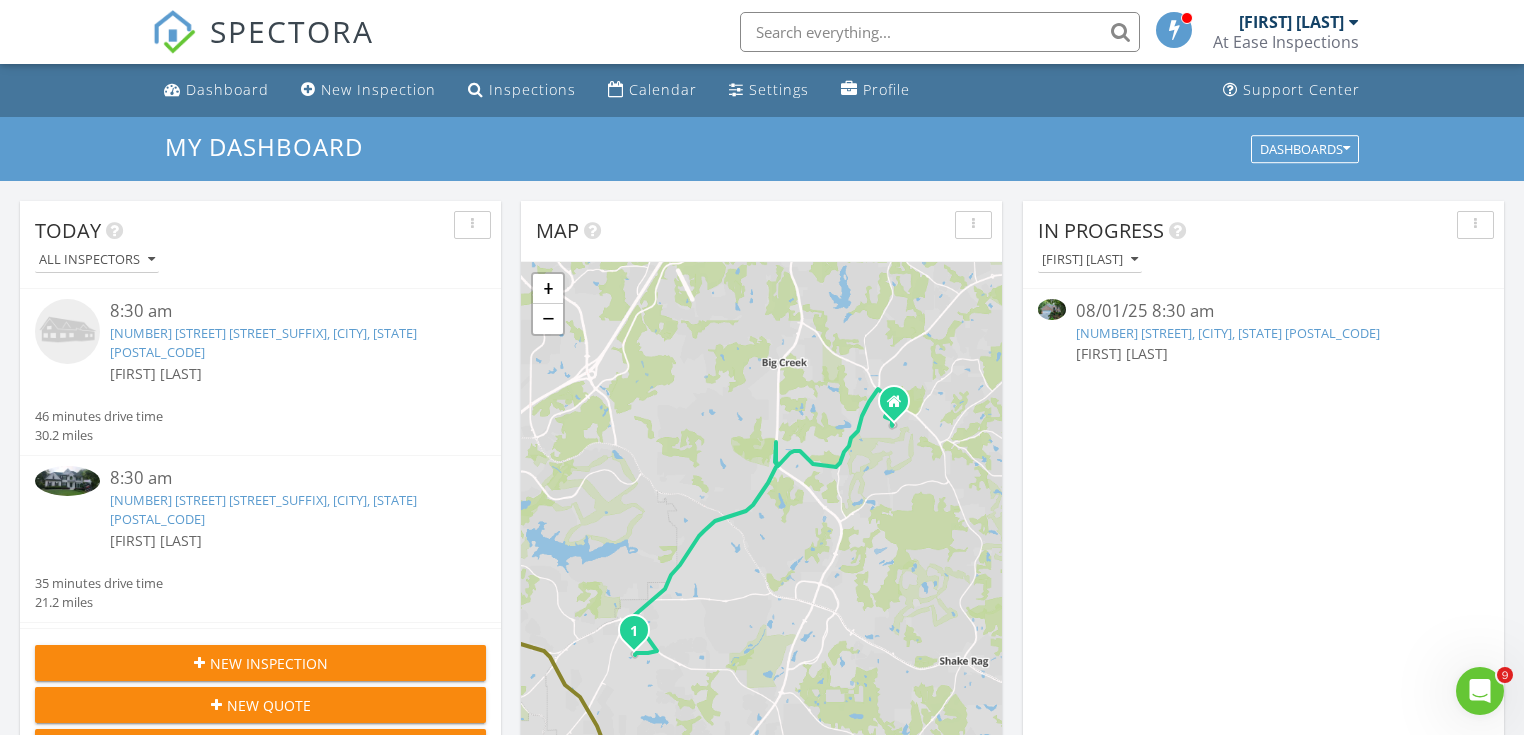 click on "5050 Byers Rd, Alpharetta, GA 30022" at bounding box center [1228, 333] 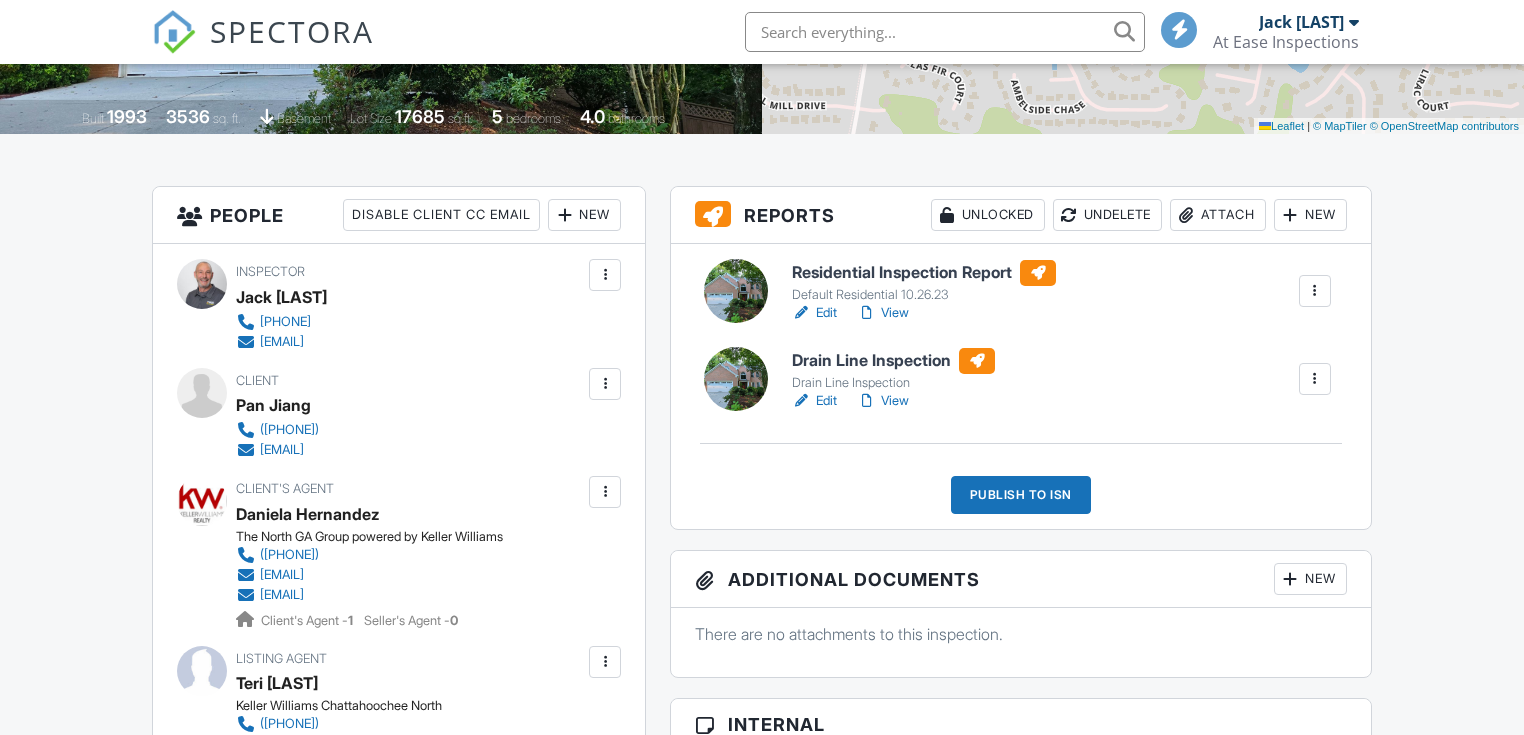scroll, scrollTop: 400, scrollLeft: 0, axis: vertical 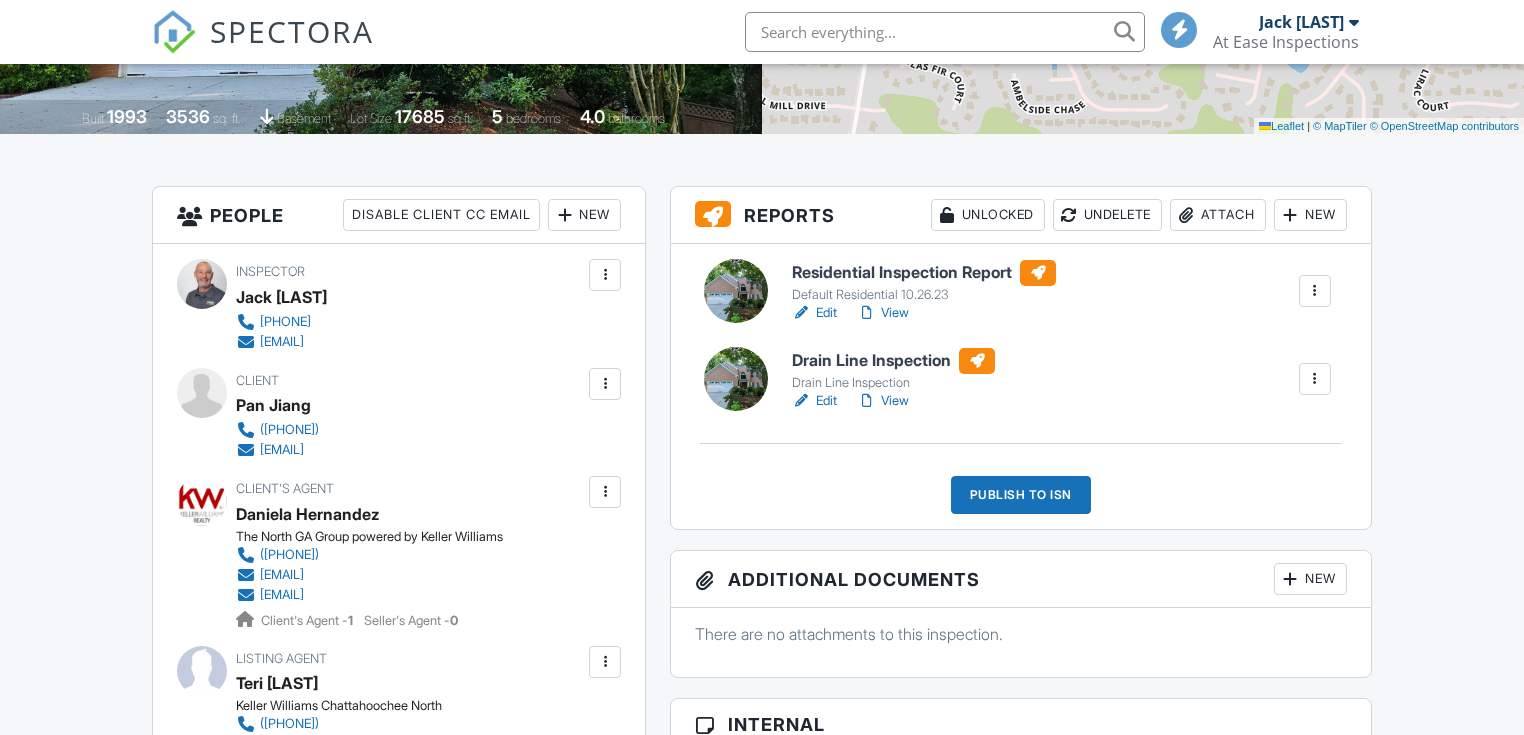 click on "Edit" at bounding box center [814, 401] 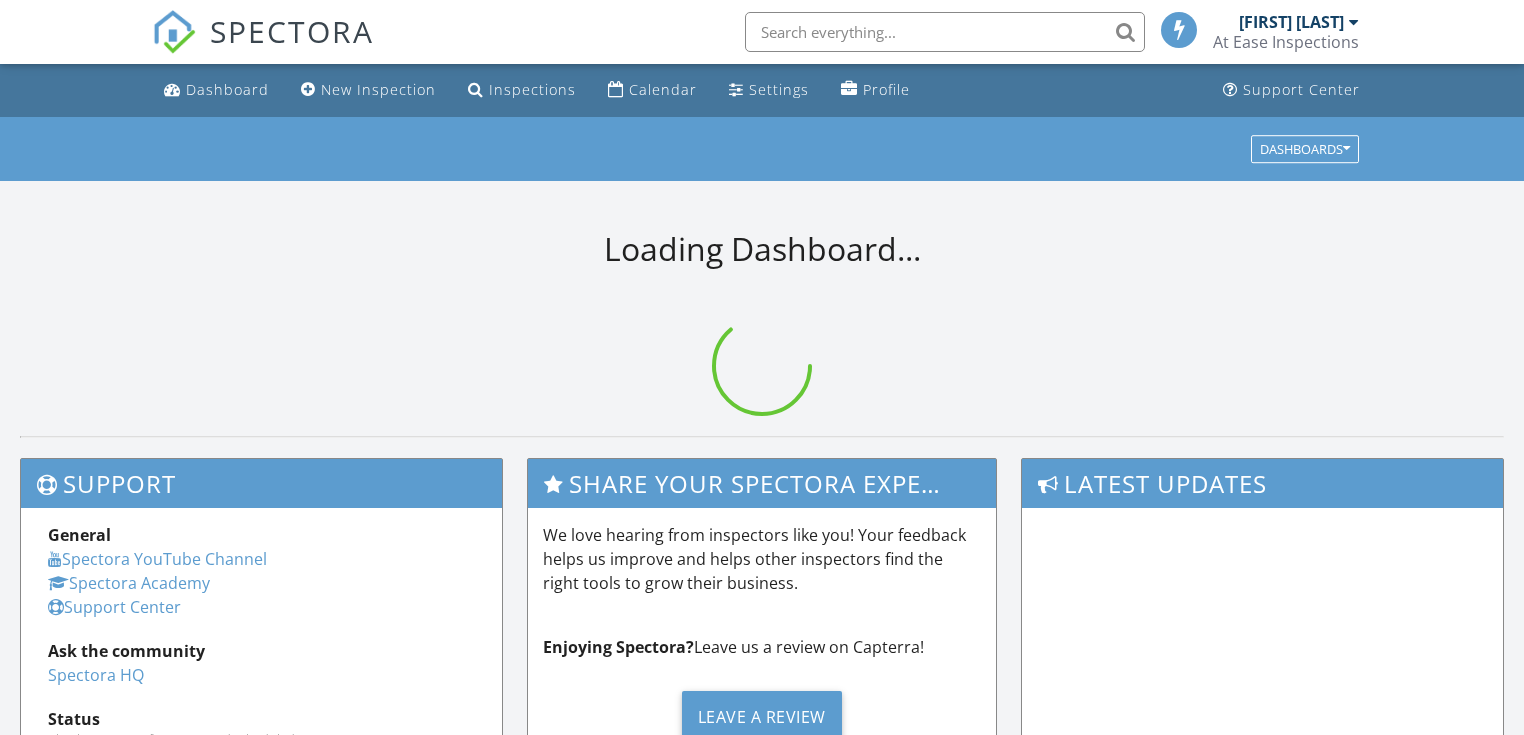 scroll, scrollTop: 0, scrollLeft: 0, axis: both 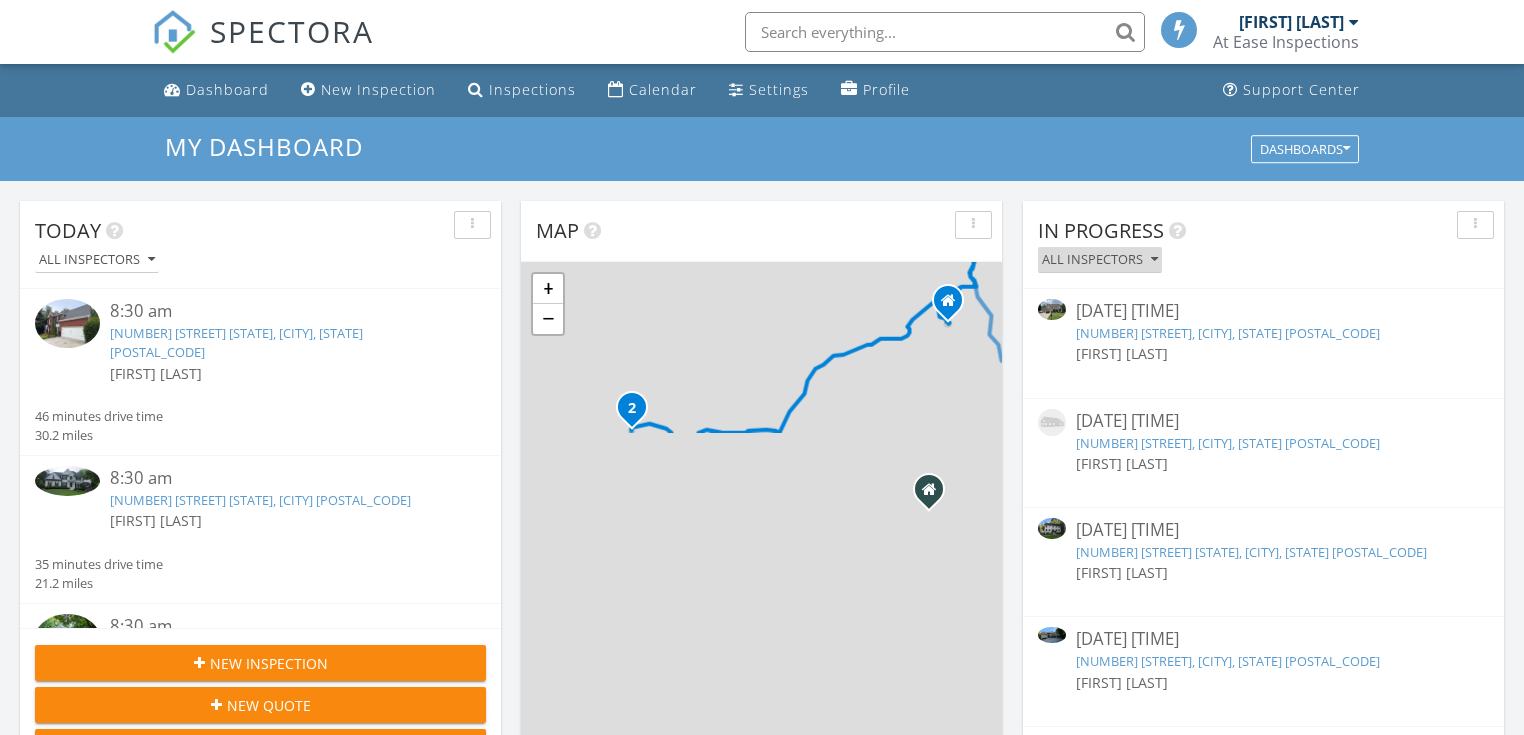 click on "All Inspectors" at bounding box center [1100, 260] 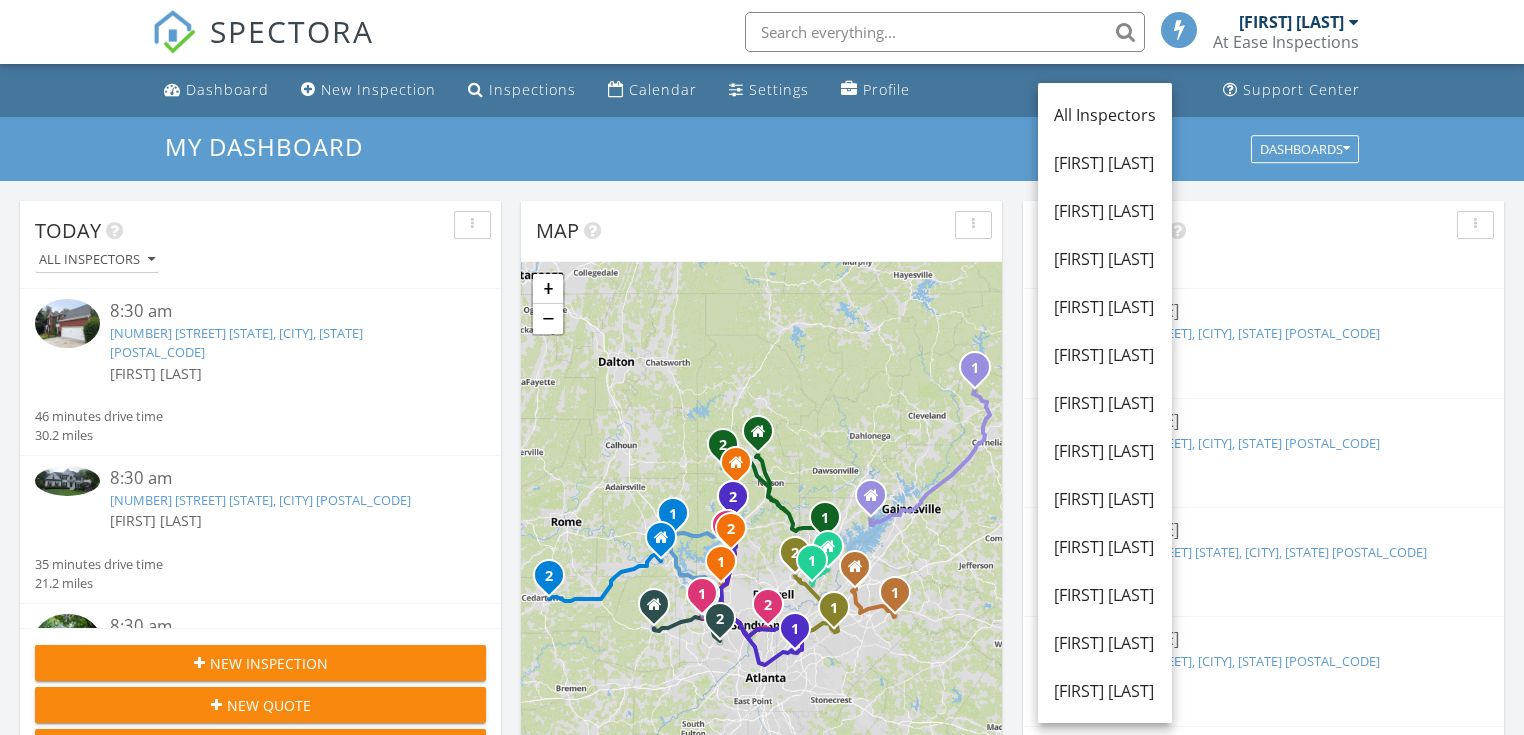 scroll, scrollTop: 10, scrollLeft: 10, axis: both 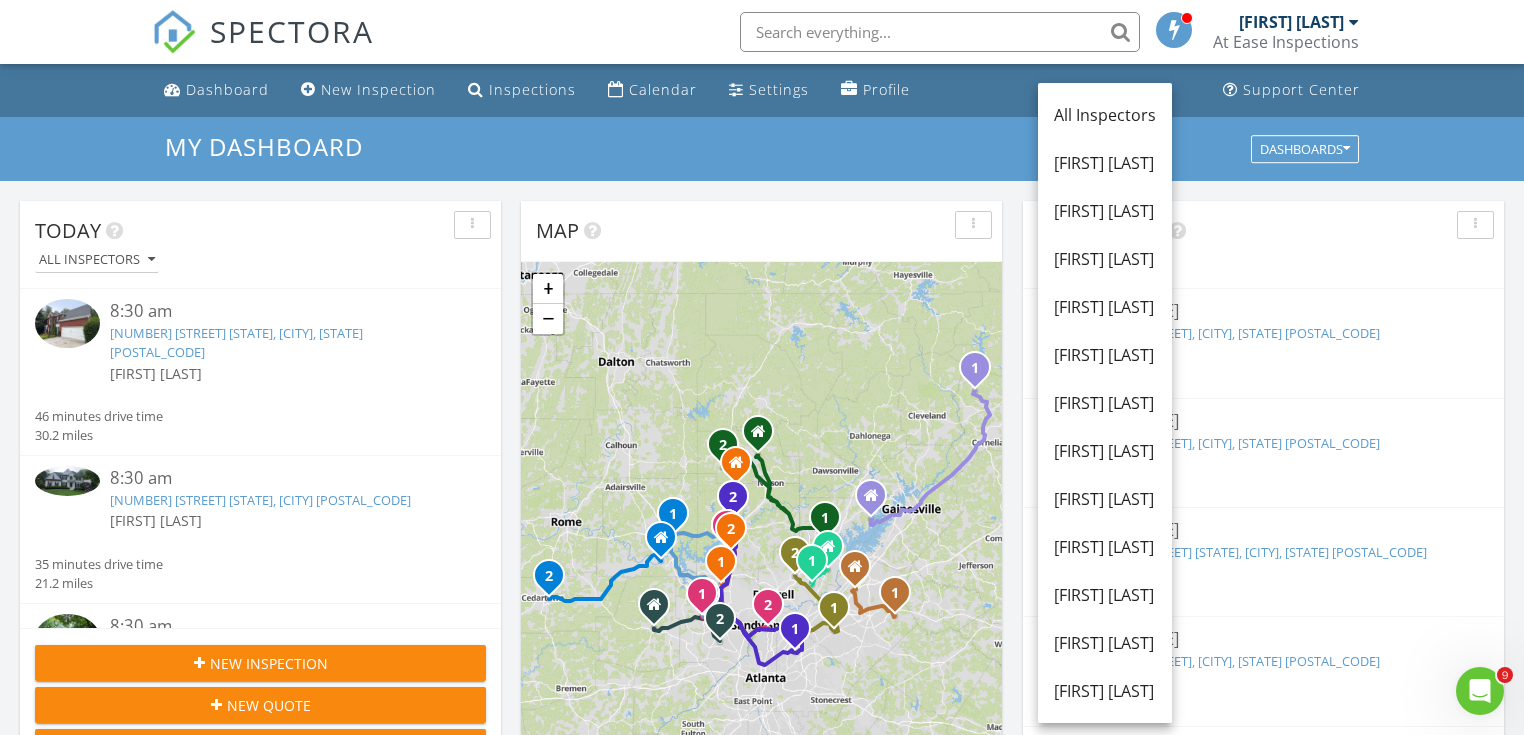 click on "[FIRST] [LAST]" at bounding box center [1105, 307] 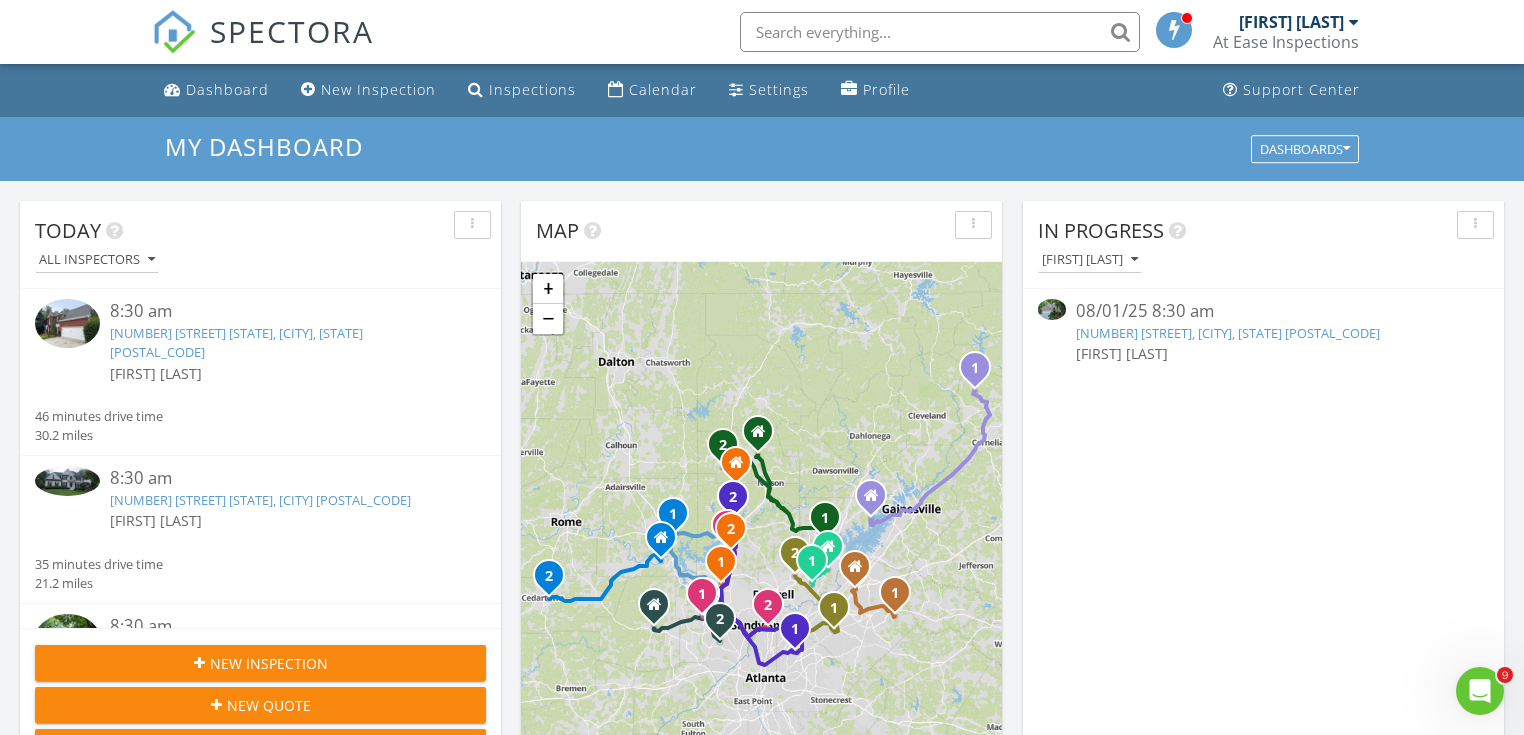 click on "5050 Byers Rd, Alpharetta, GA 30022" at bounding box center (1228, 333) 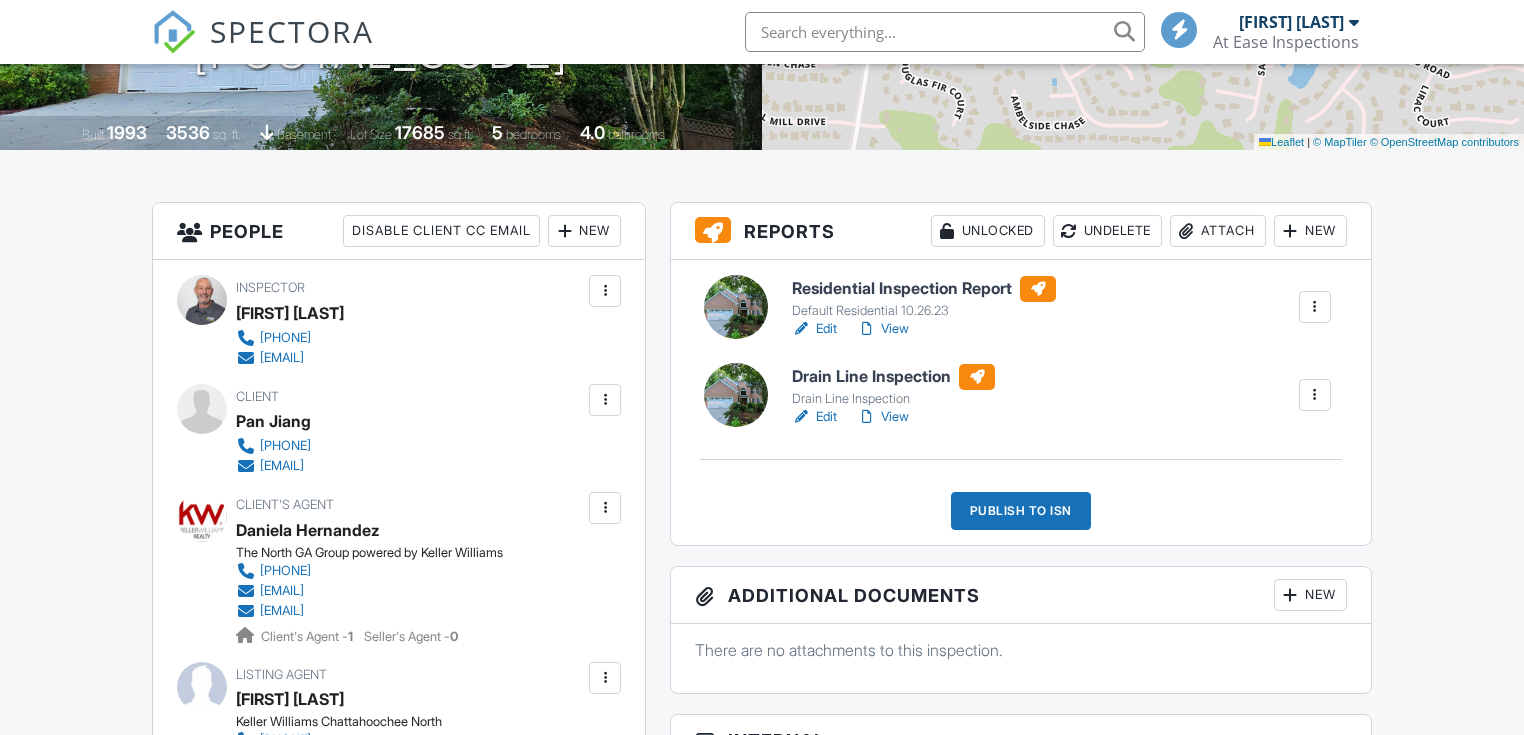 scroll, scrollTop: 400, scrollLeft: 0, axis: vertical 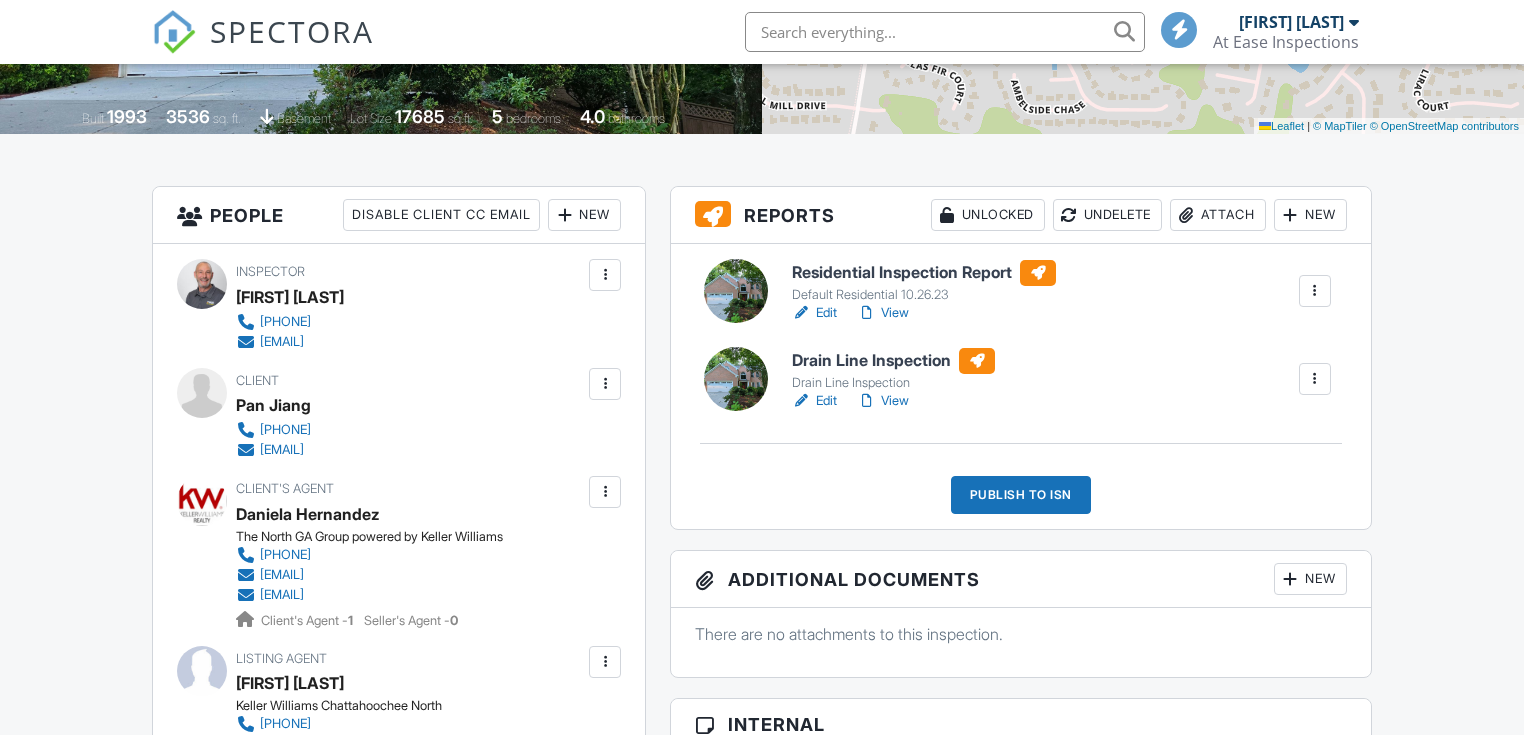 click on "Edit" at bounding box center (814, 401) 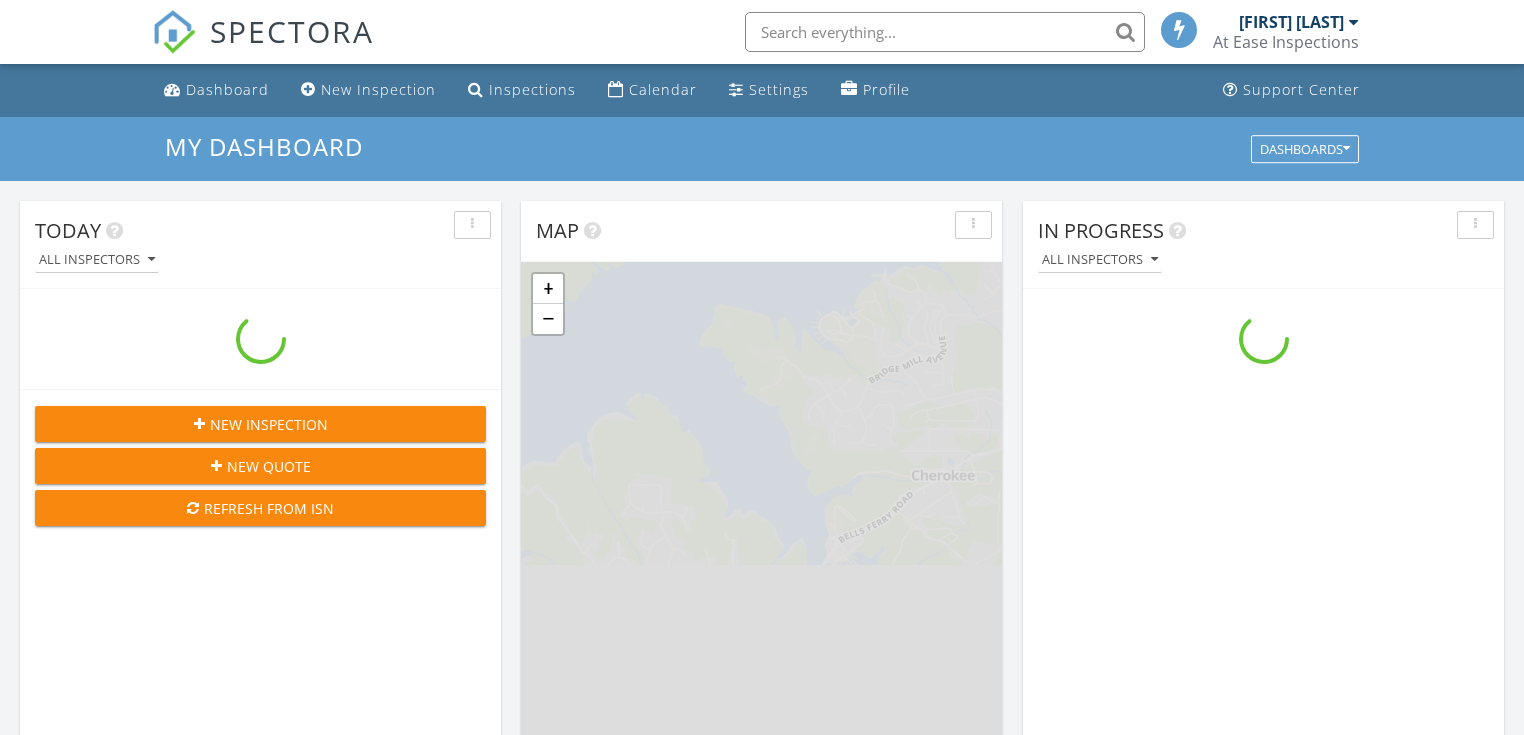 scroll, scrollTop: 0, scrollLeft: 0, axis: both 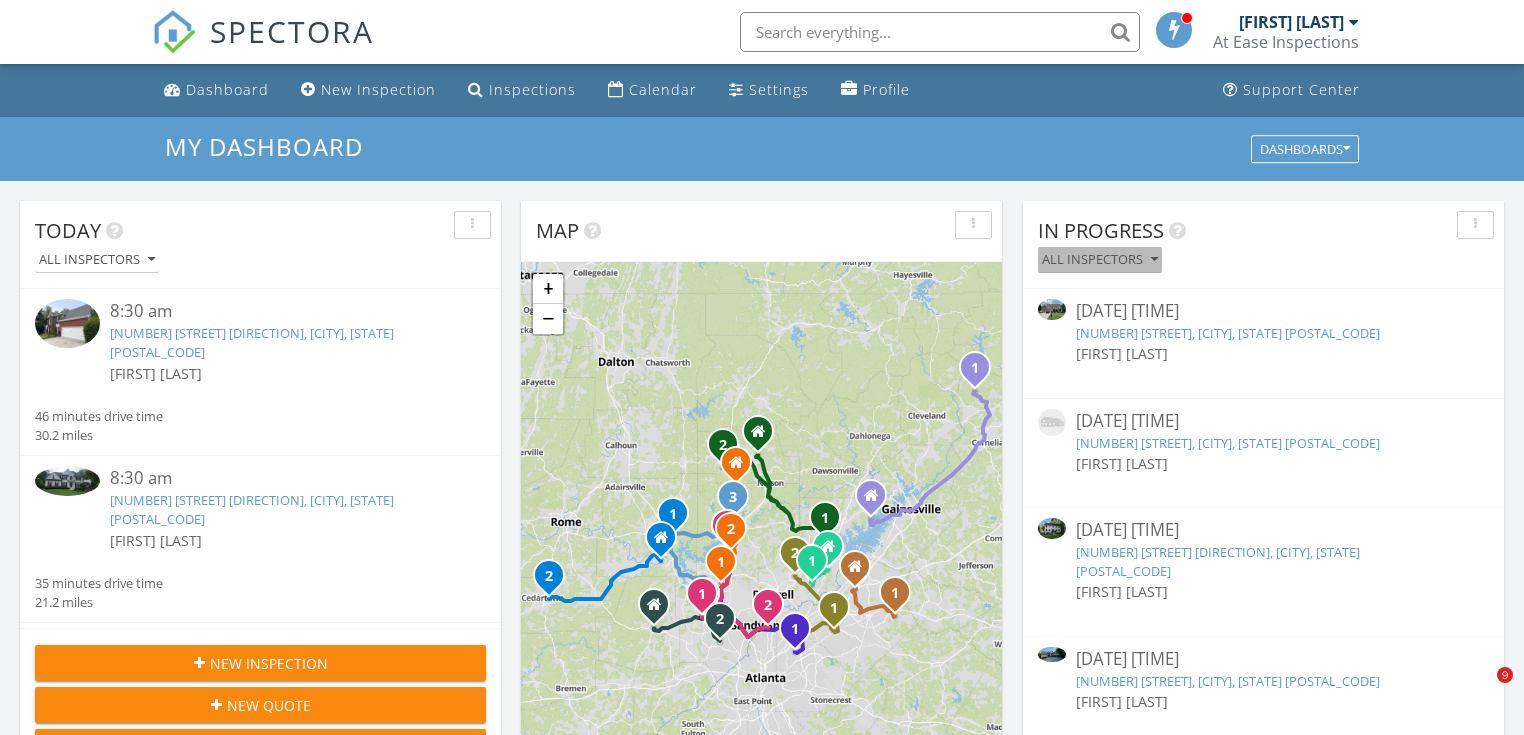 click on "All Inspectors" at bounding box center [1100, 260] 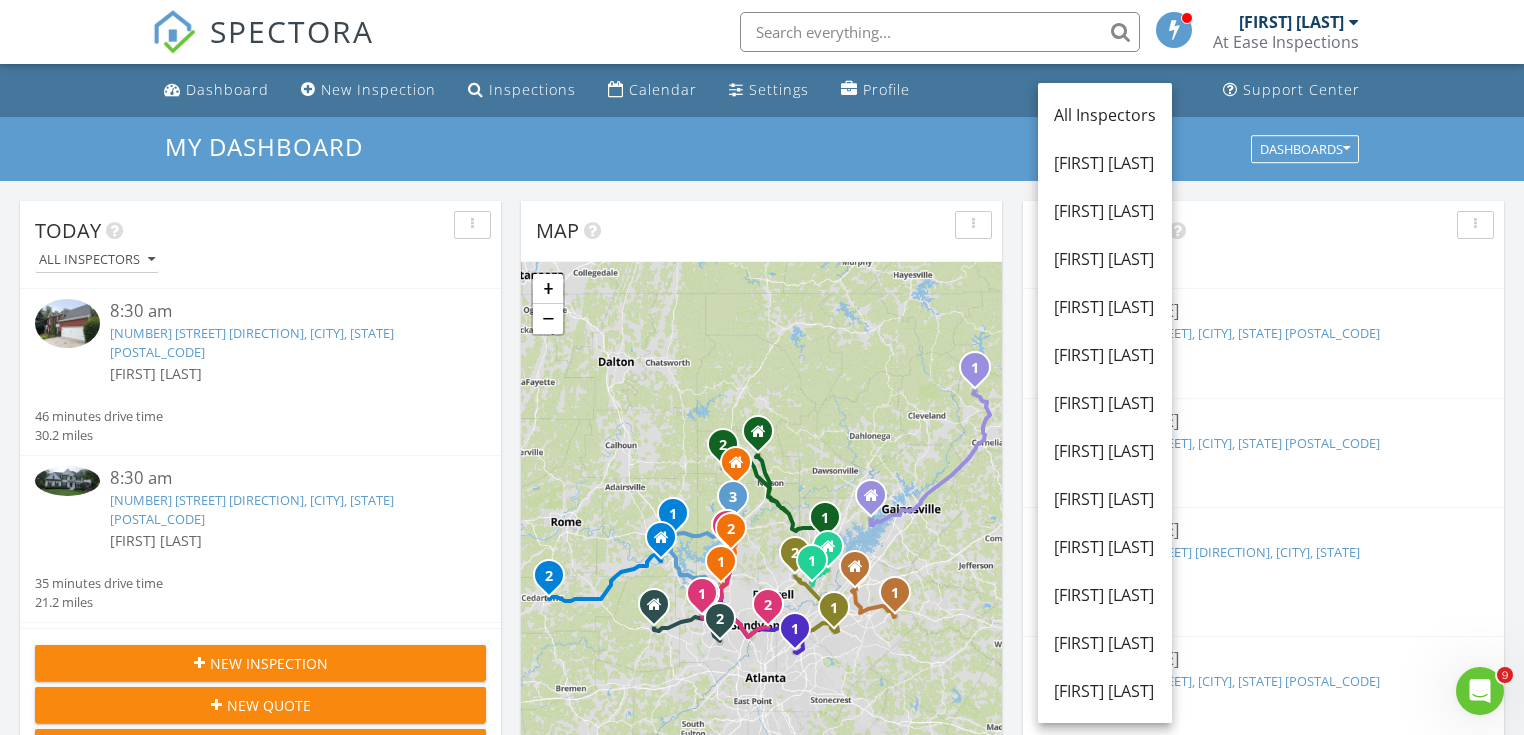 scroll, scrollTop: 0, scrollLeft: 0, axis: both 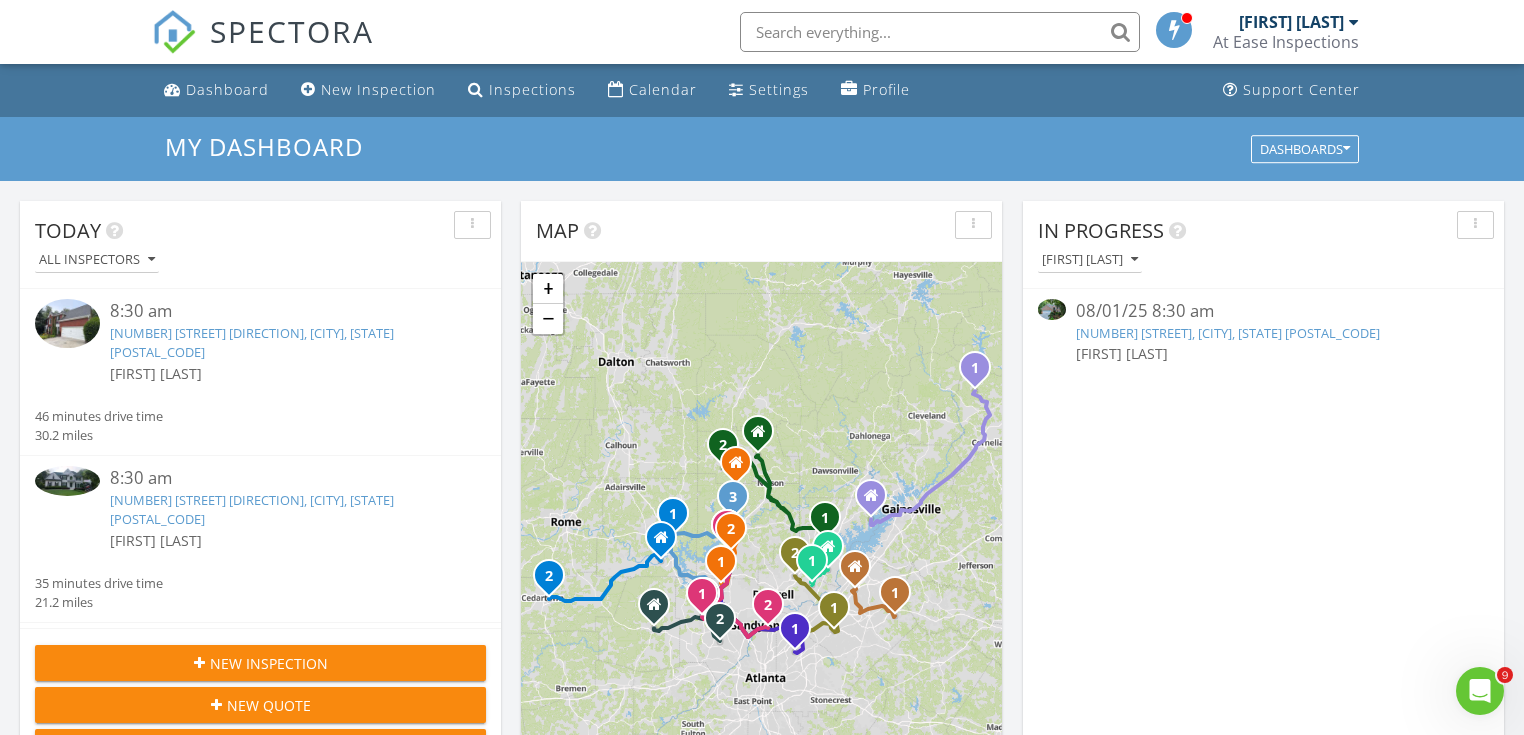 click on "[NUMBER] [STREET], [CITY], [STATE] [POSTAL_CODE]" at bounding box center [1228, 333] 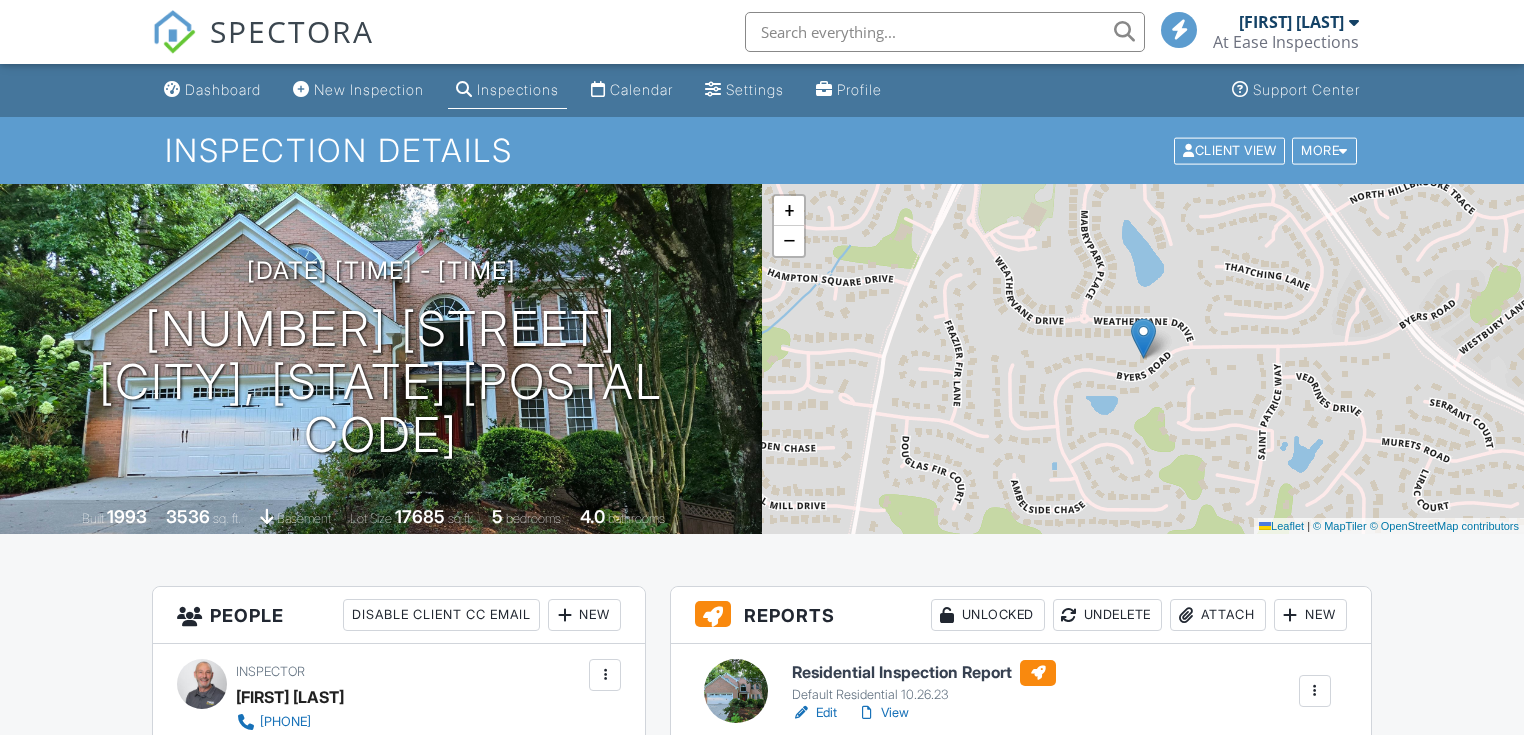 scroll, scrollTop: 240, scrollLeft: 0, axis: vertical 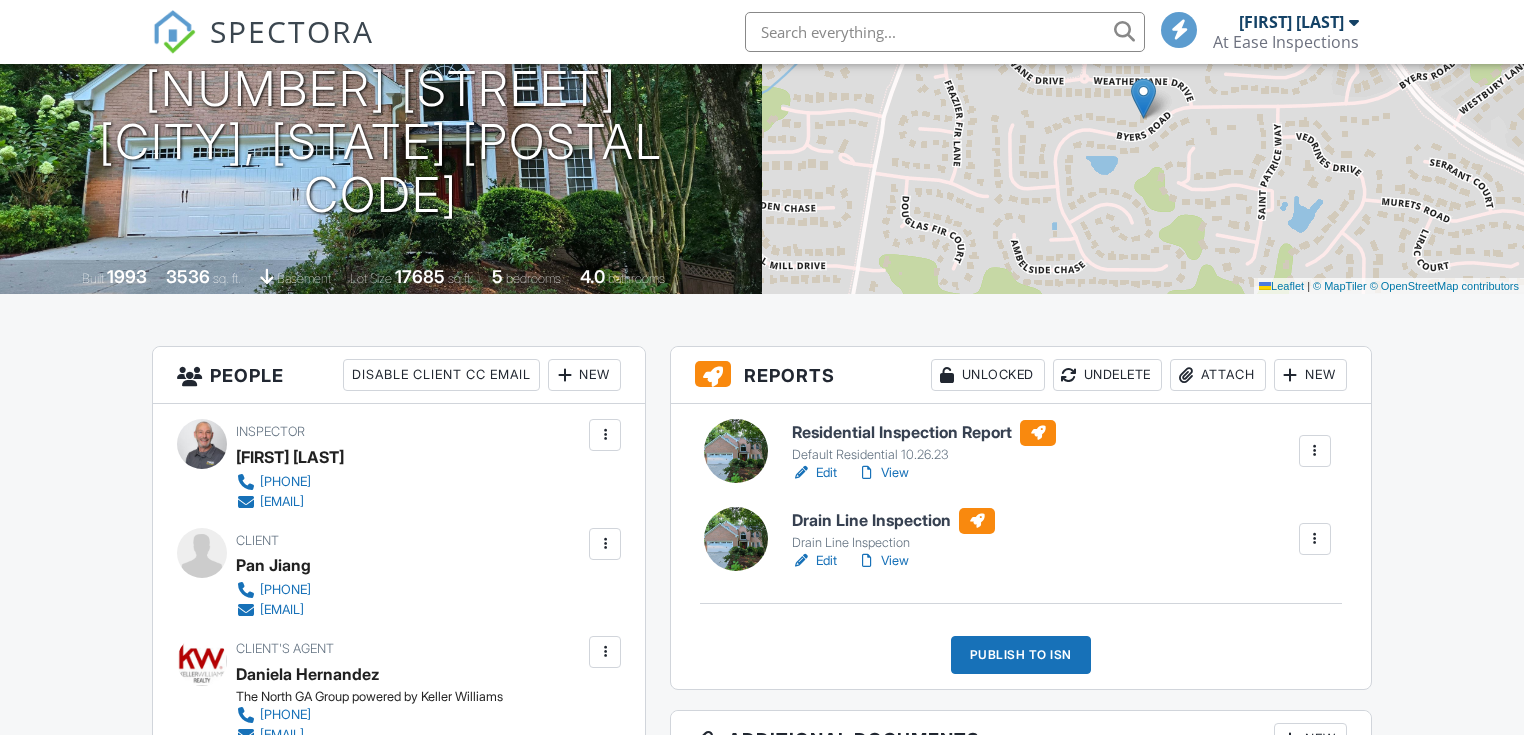click on "Edit" at bounding box center [814, 473] 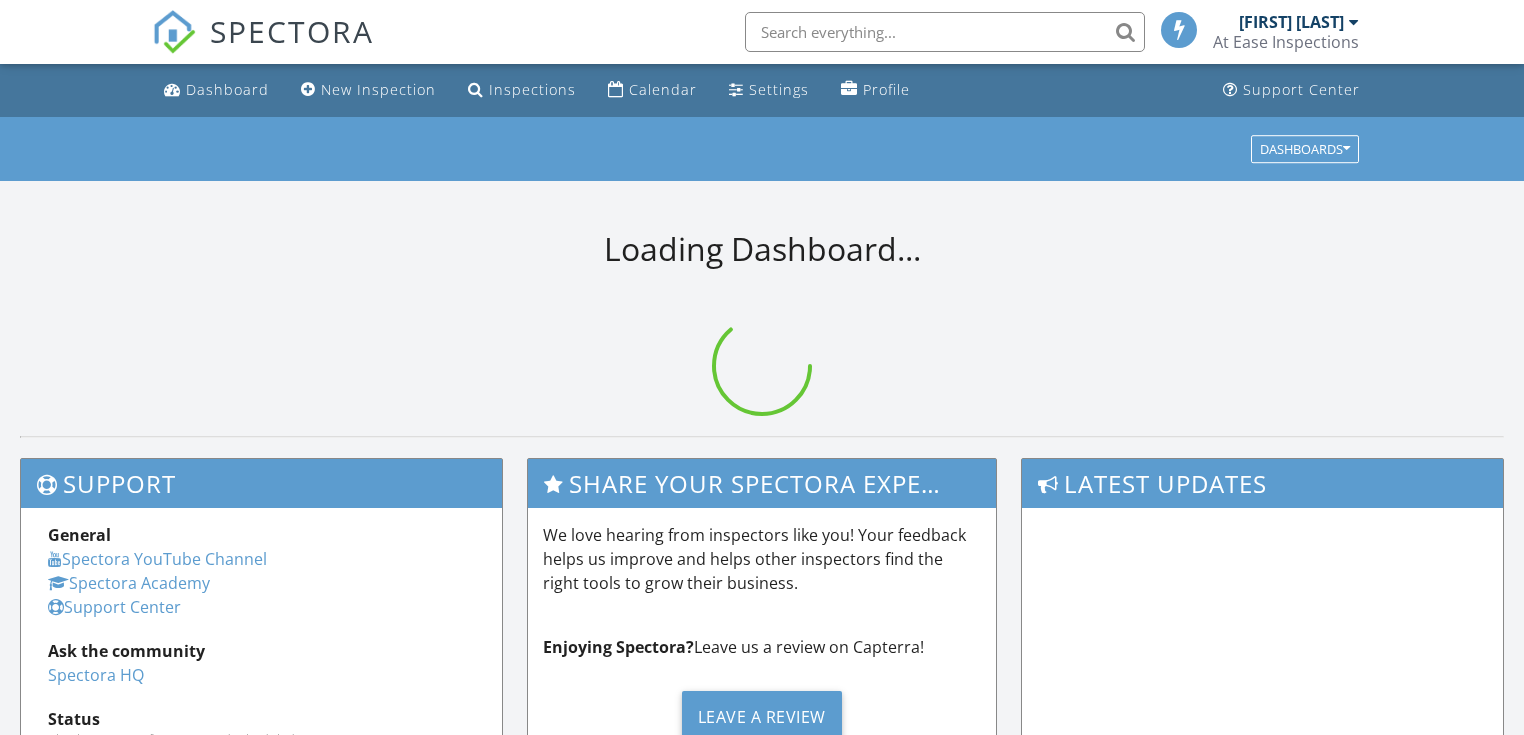 scroll, scrollTop: 0, scrollLeft: 0, axis: both 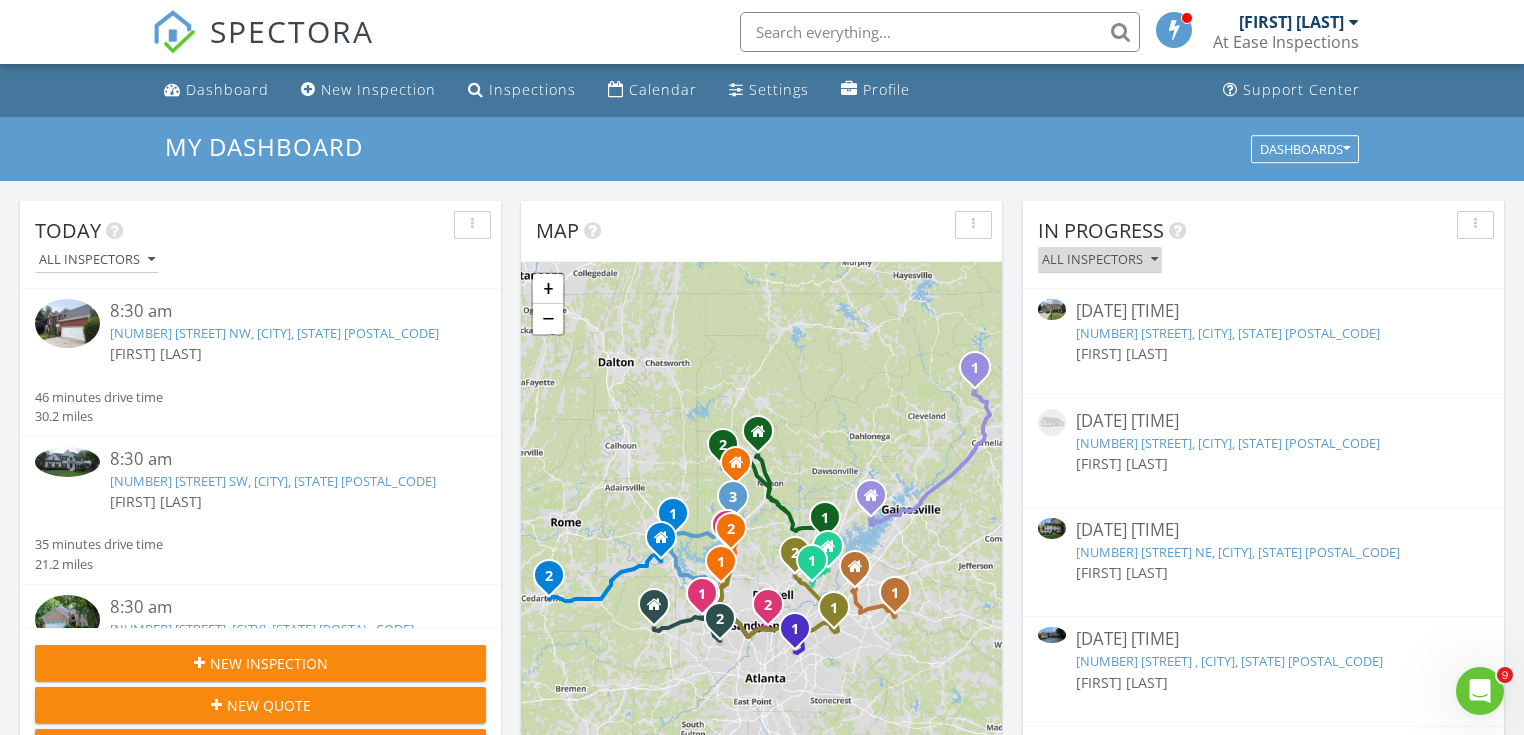 click on "All Inspectors" at bounding box center (1100, 260) 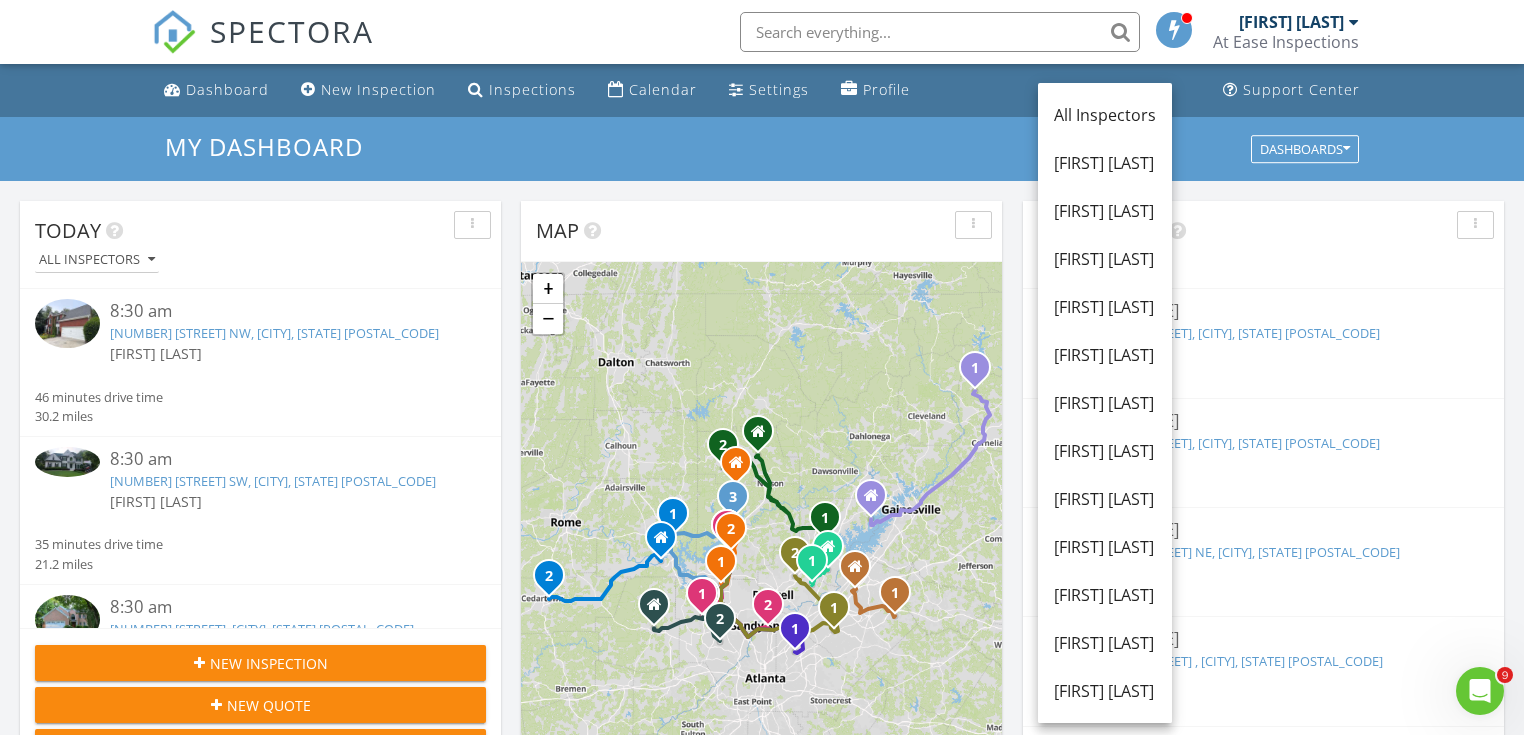 click on "[FIRST] [LAST]" at bounding box center (1105, 307) 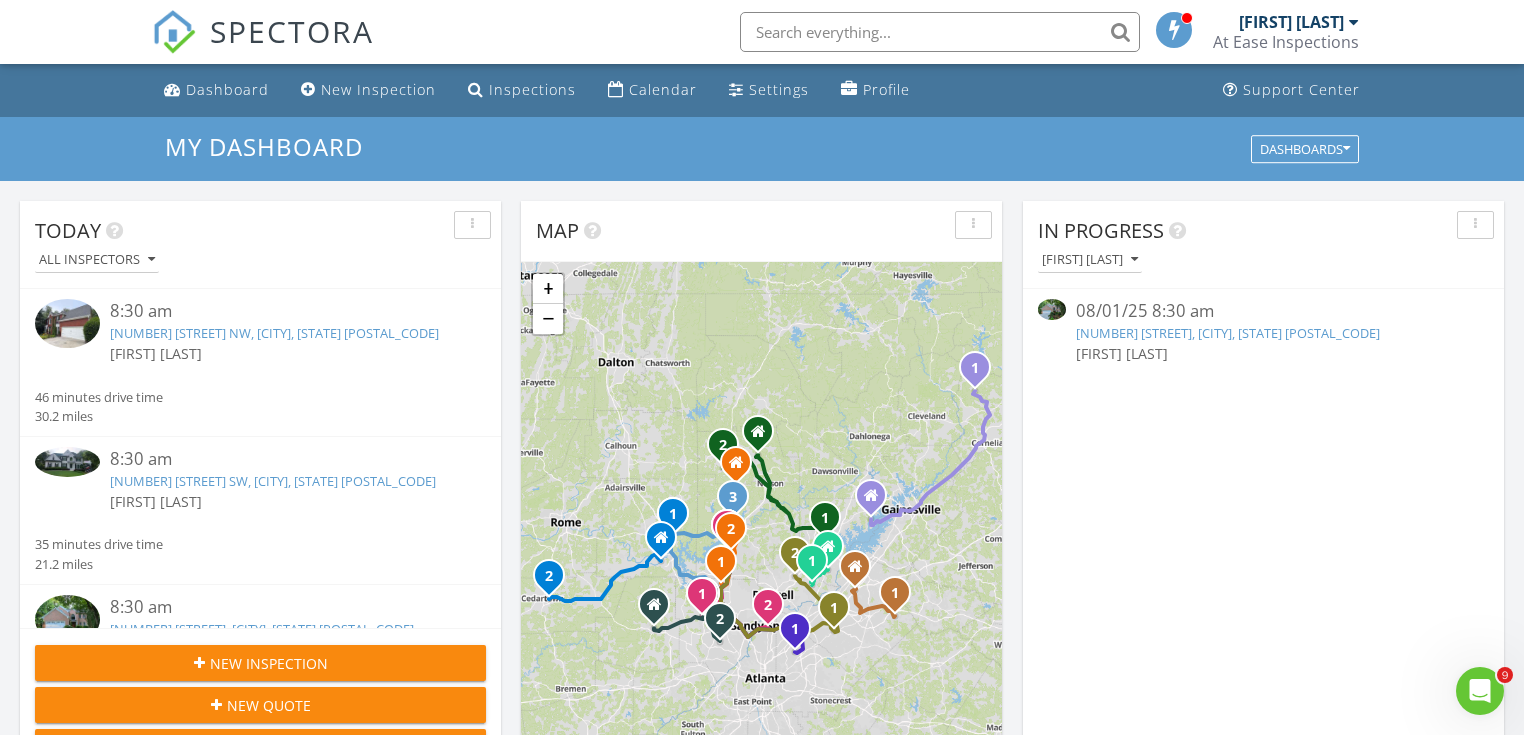 click on "5050 Byers Rd, Alpharetta, GA 30022" at bounding box center (1228, 333) 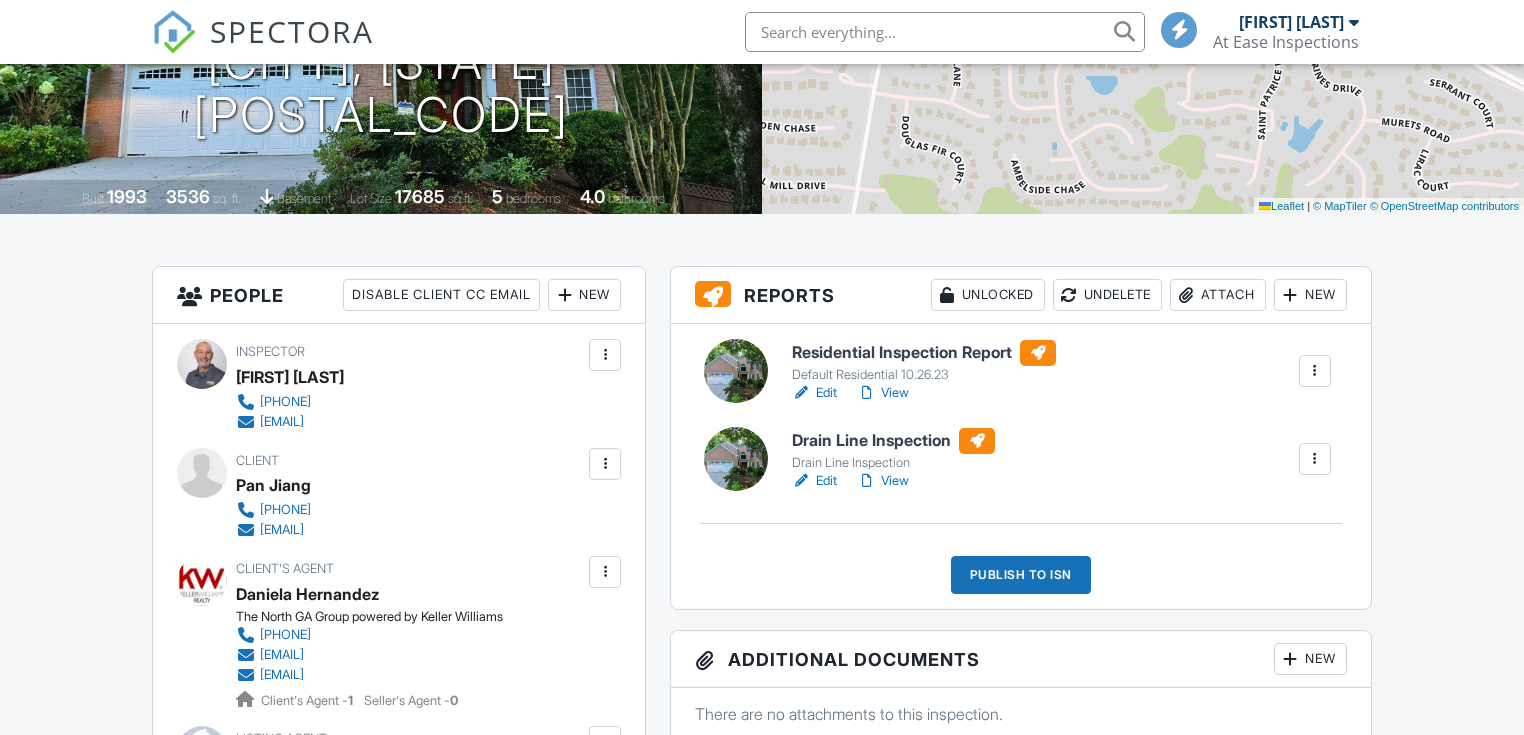 scroll, scrollTop: 320, scrollLeft: 0, axis: vertical 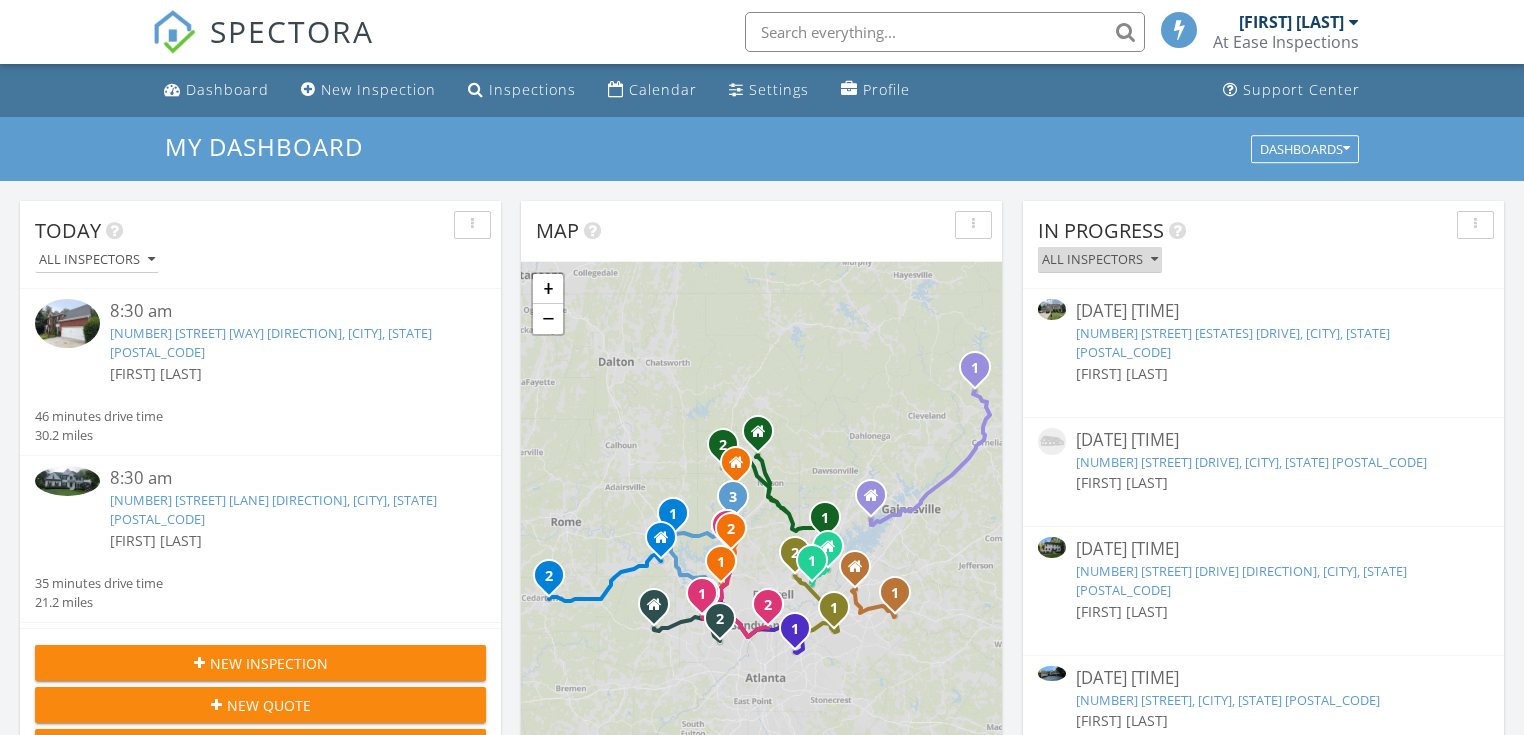 click on "All Inspectors" at bounding box center [1100, 260] 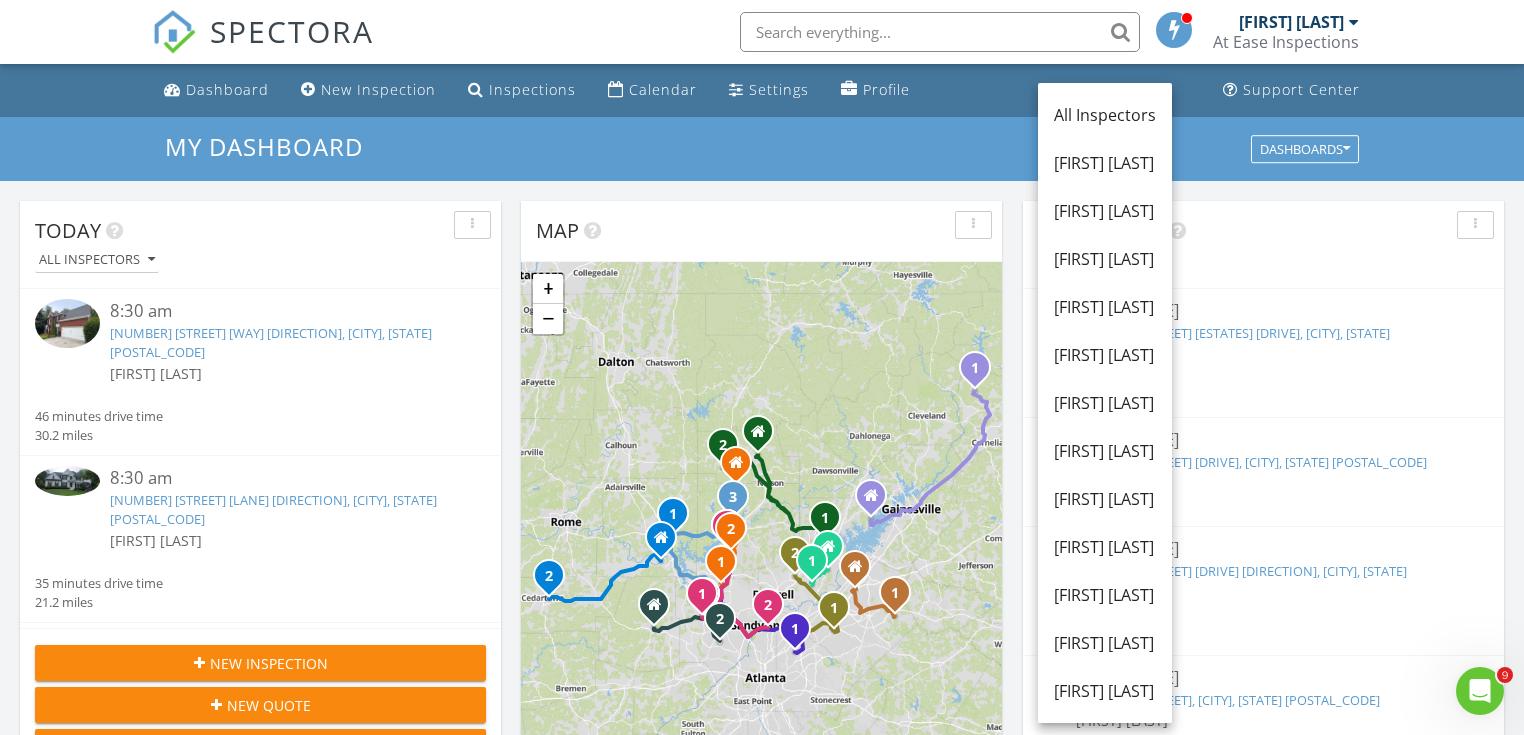 scroll, scrollTop: 0, scrollLeft: 0, axis: both 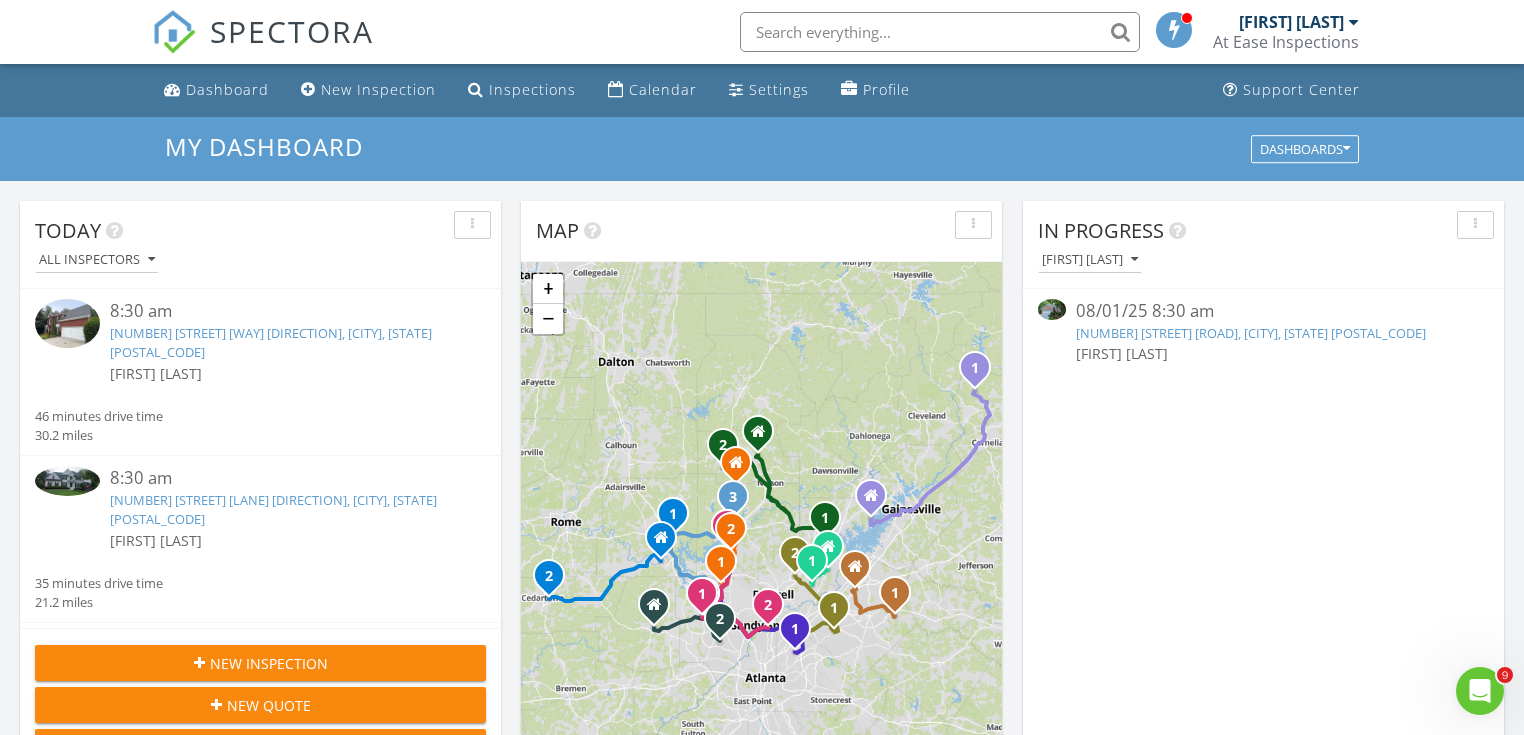 click on "5050 Byers Rd, Alpharetta, GA 30022" at bounding box center [1251, 333] 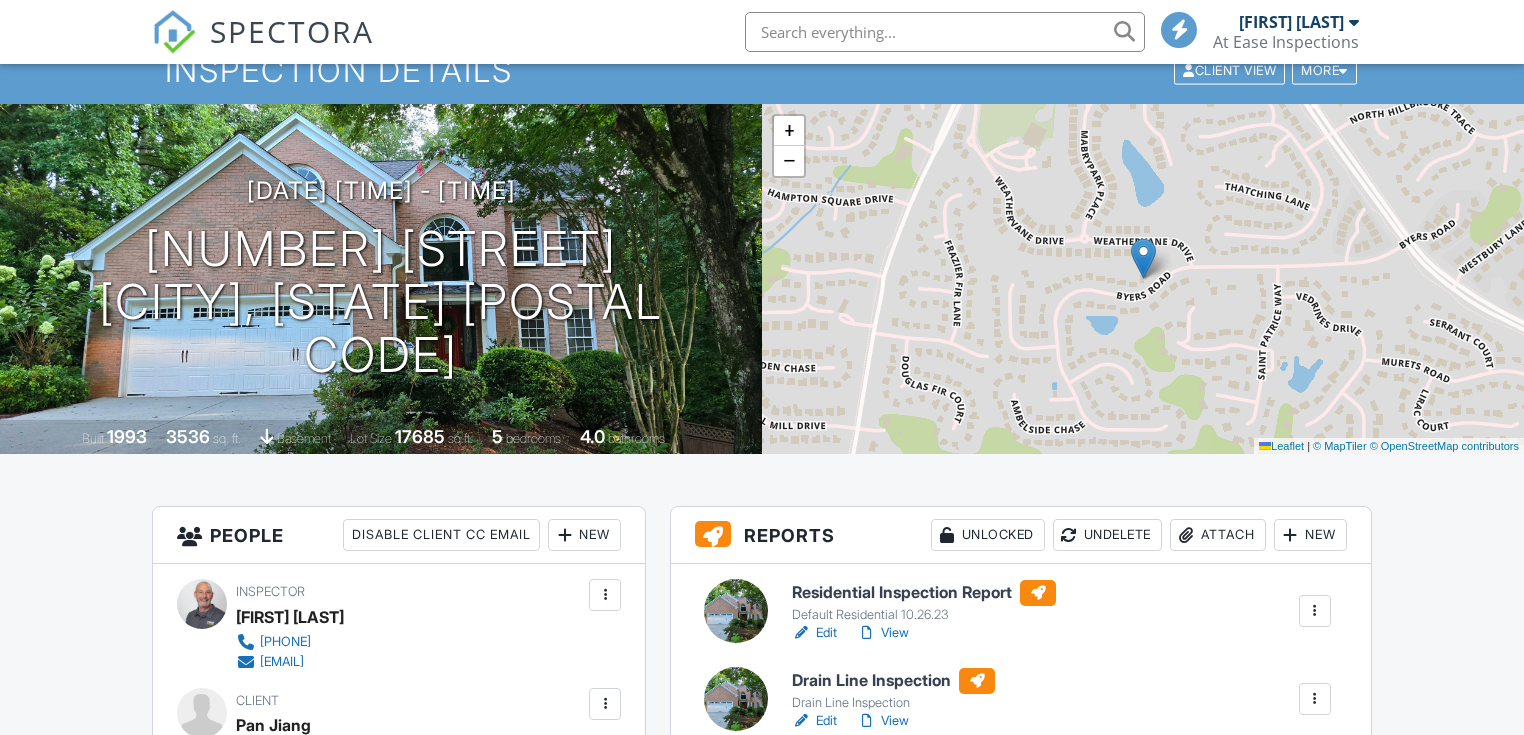 scroll, scrollTop: 160, scrollLeft: 0, axis: vertical 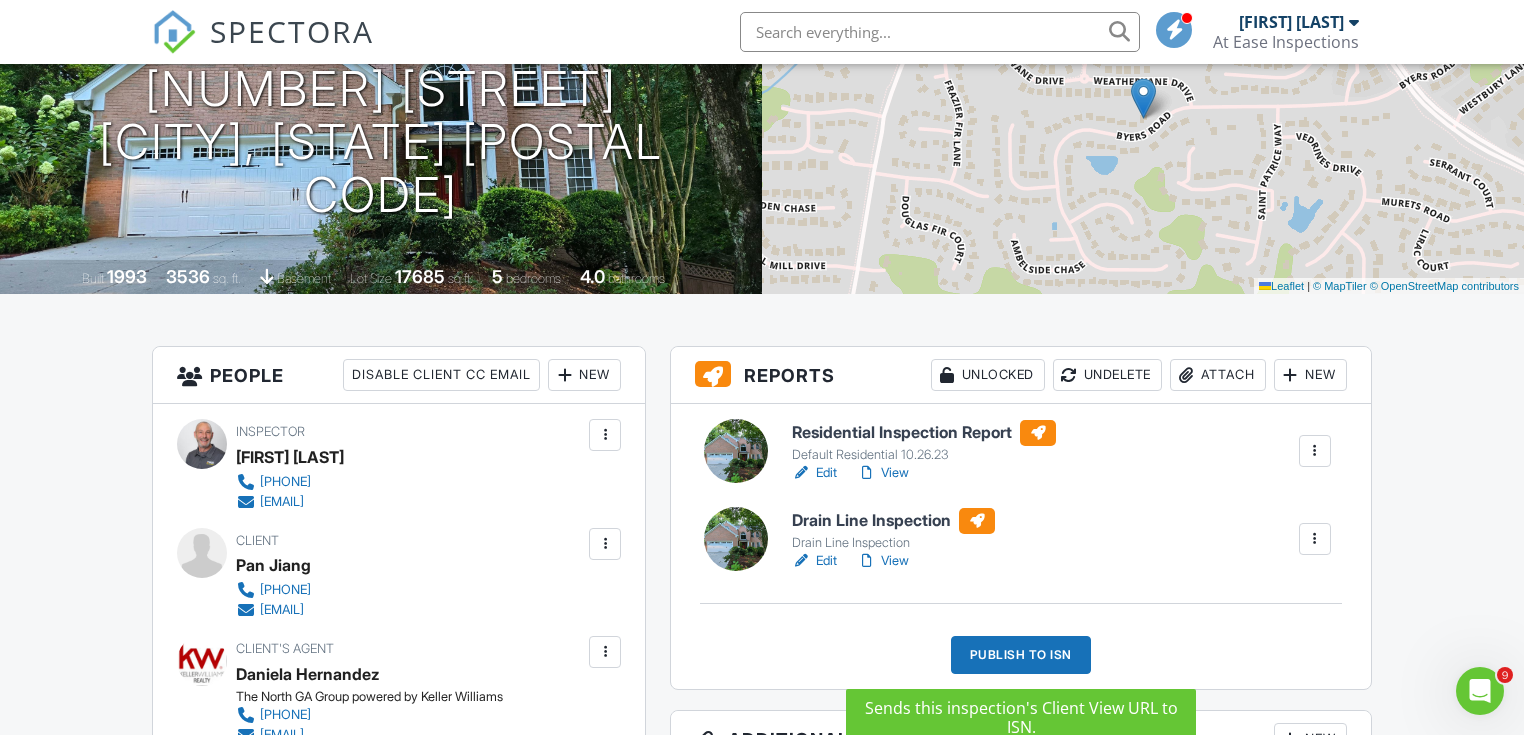 click on "Publish to ISN" at bounding box center (1021, 655) 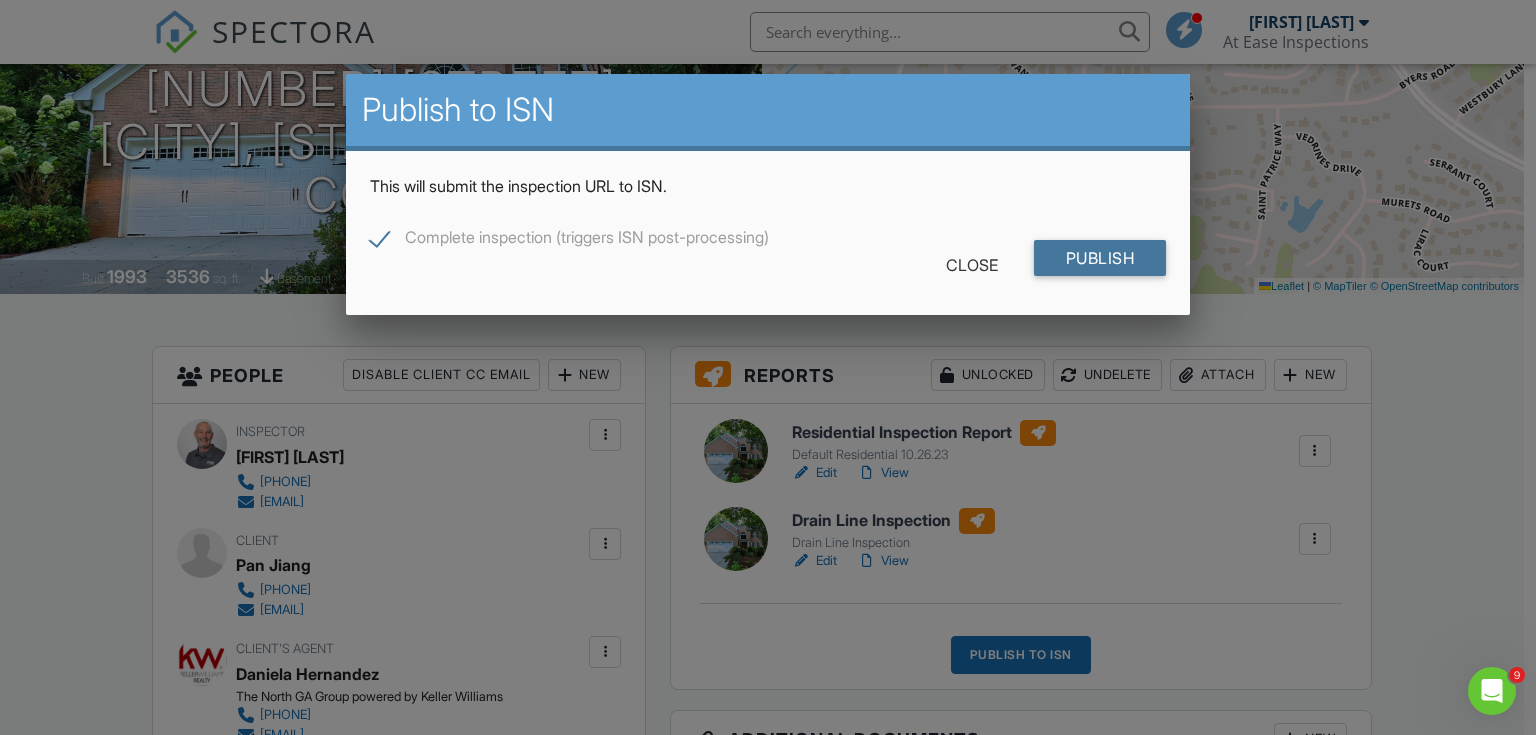click on "Publish" at bounding box center (1100, 258) 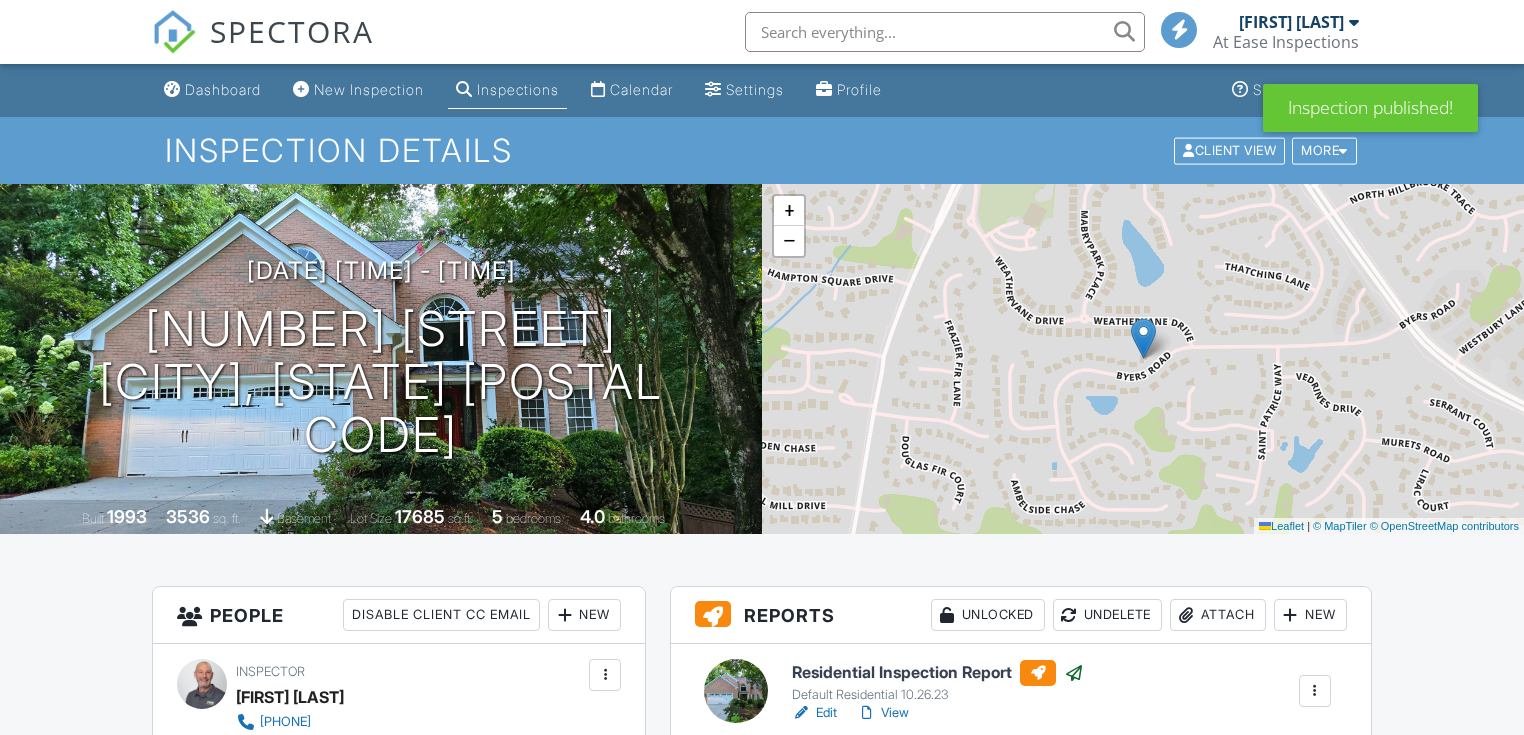 scroll, scrollTop: 80, scrollLeft: 0, axis: vertical 